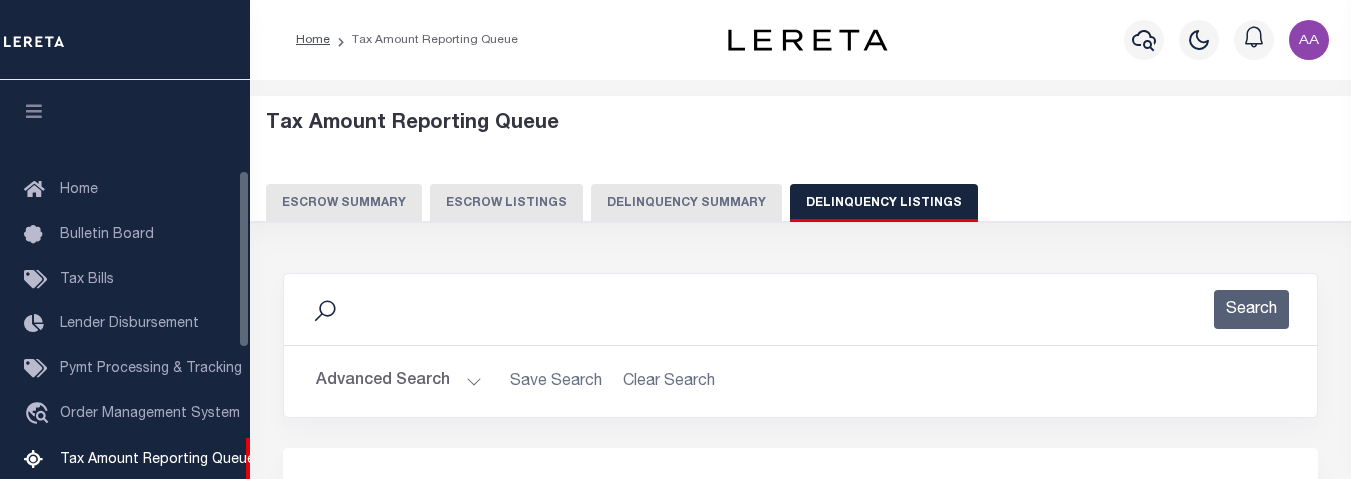 select on "ID" 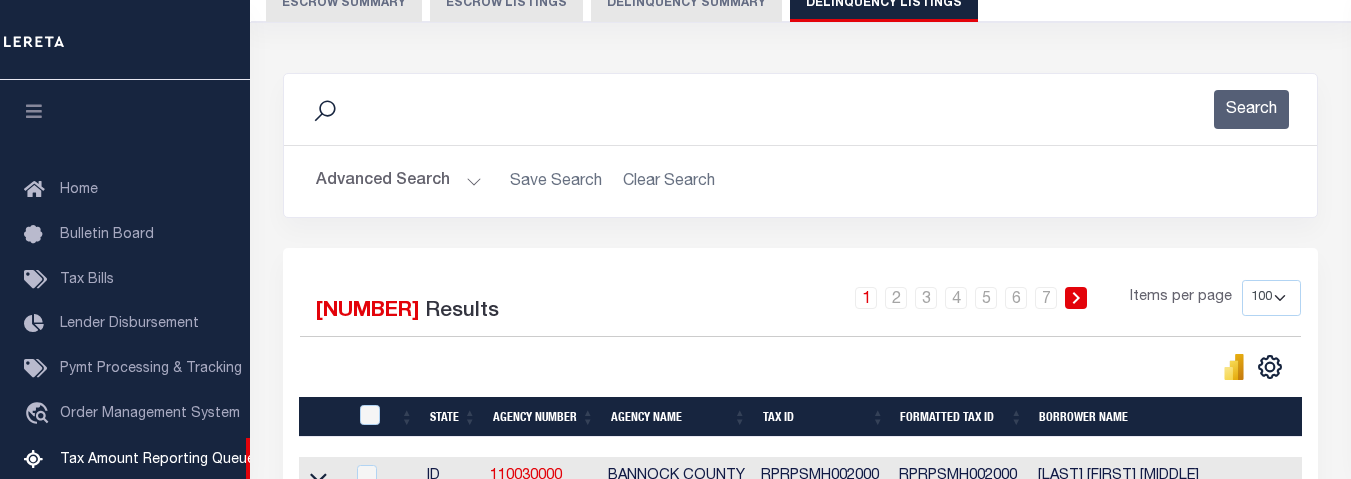 scroll, scrollTop: 200, scrollLeft: 0, axis: vertical 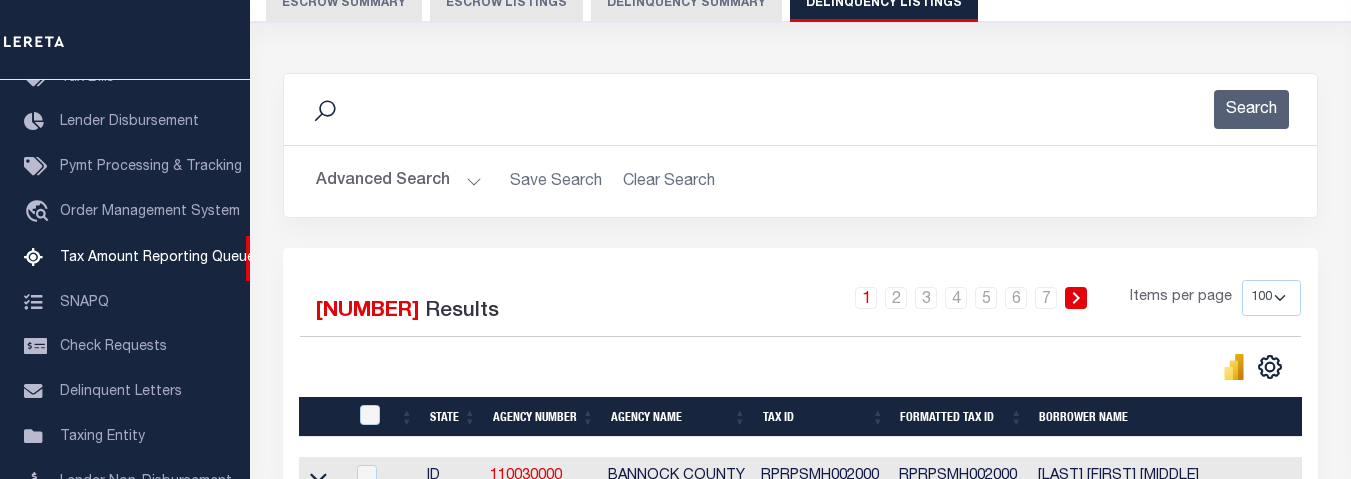 click on "Advanced Search" at bounding box center [399, 181] 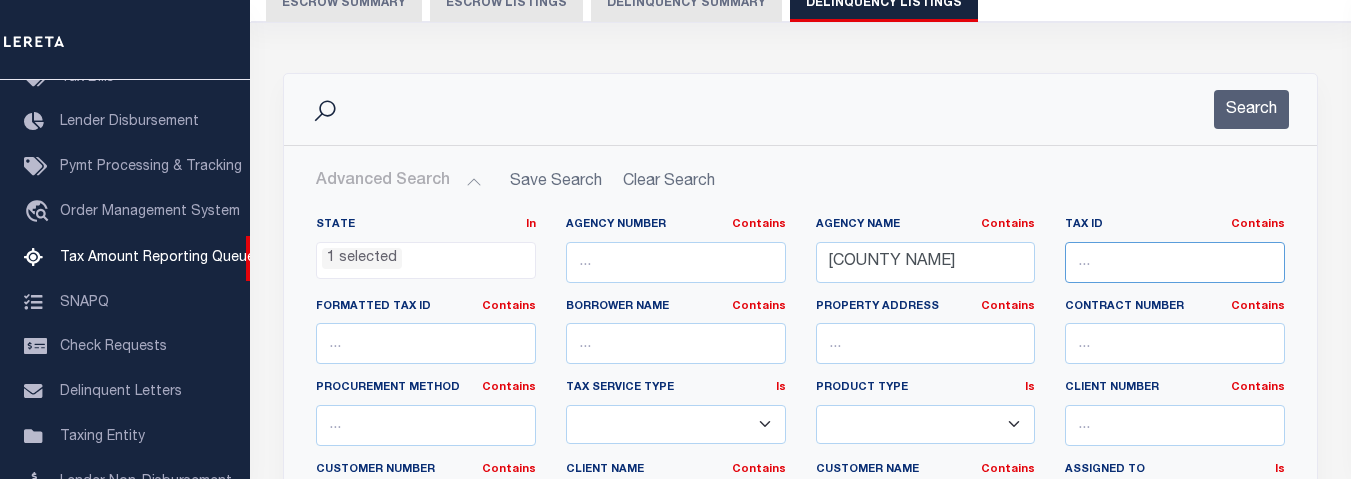 click at bounding box center [1175, 262] 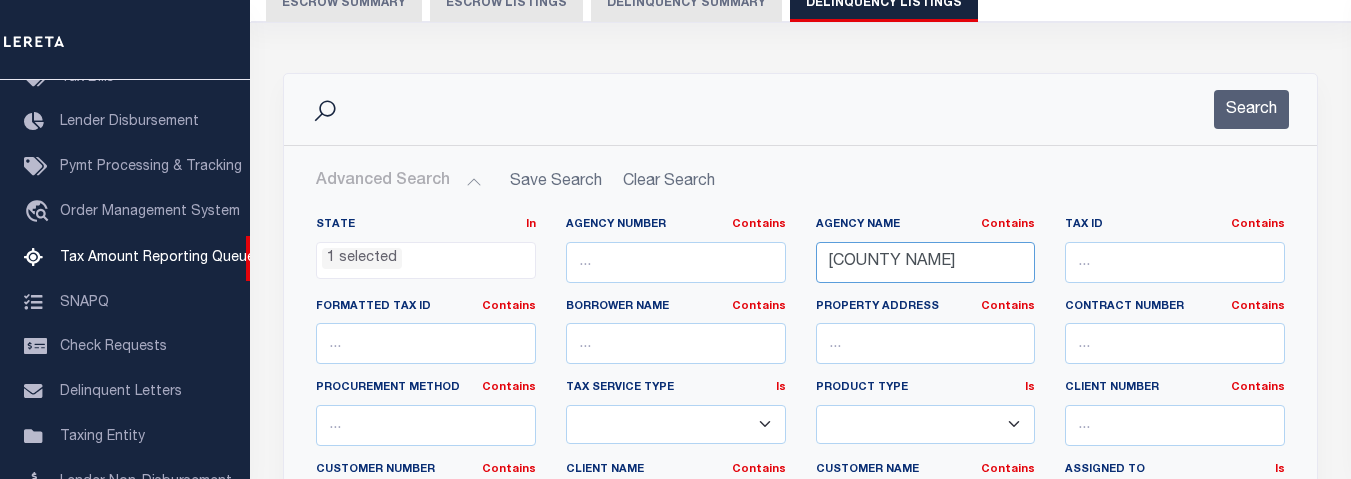 drag, startPoint x: 990, startPoint y: 267, endPoint x: 739, endPoint y: 258, distance: 251.1613 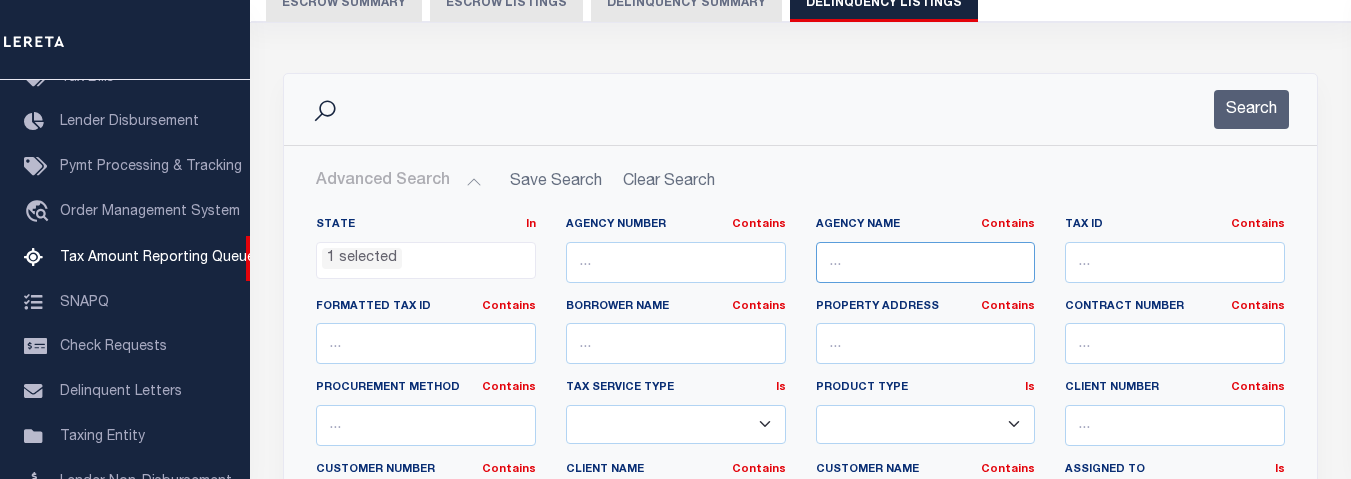 type 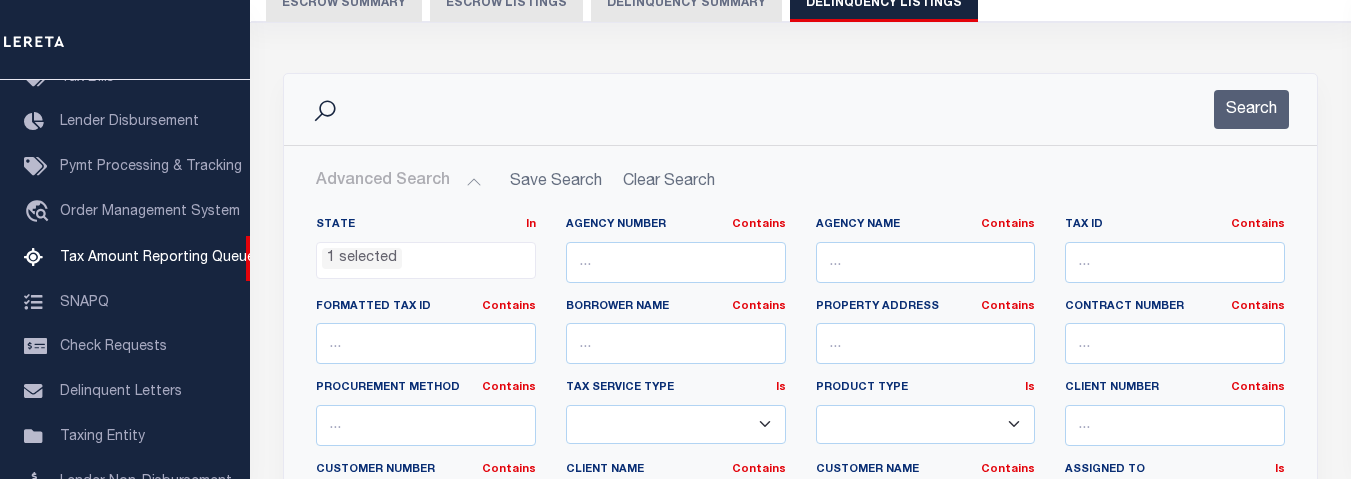 click on "1 selected" at bounding box center (426, 256) 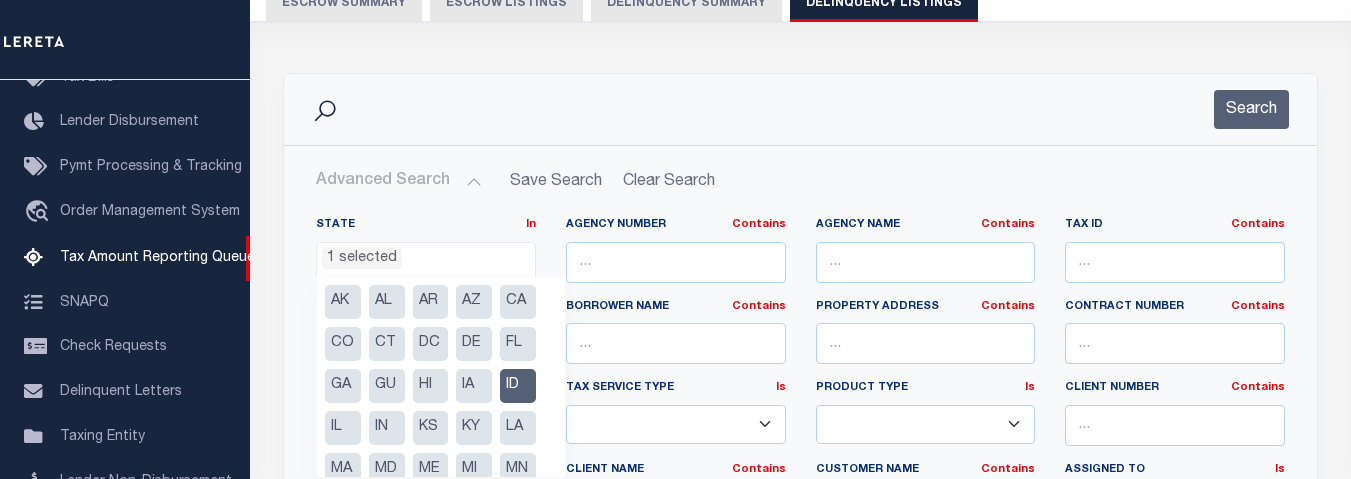 click on "CO" at bounding box center (343, 344) 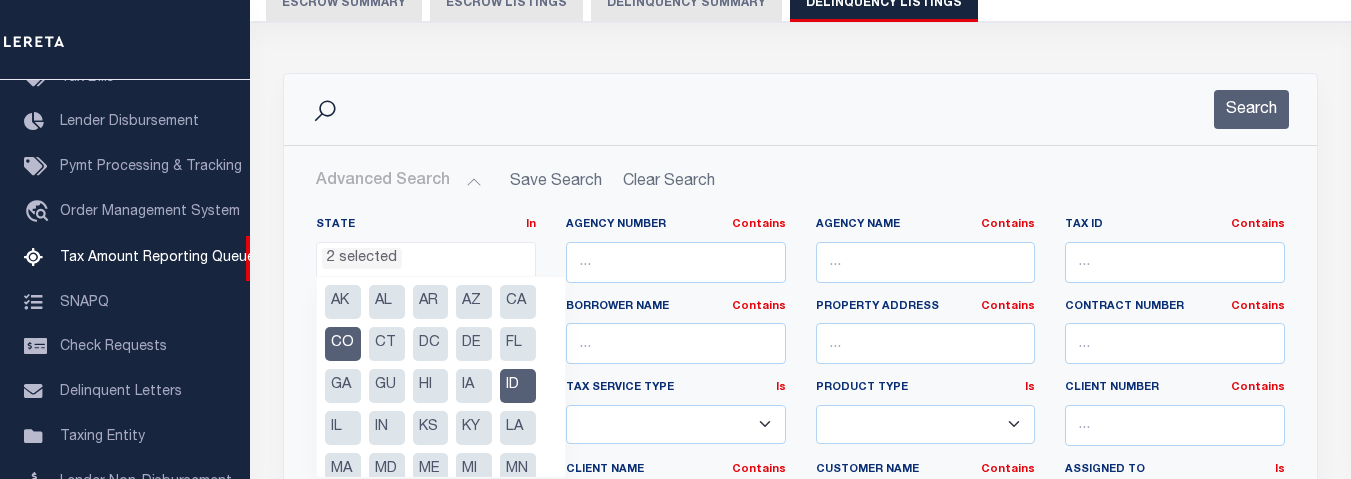 scroll, scrollTop: 252, scrollLeft: 0, axis: vertical 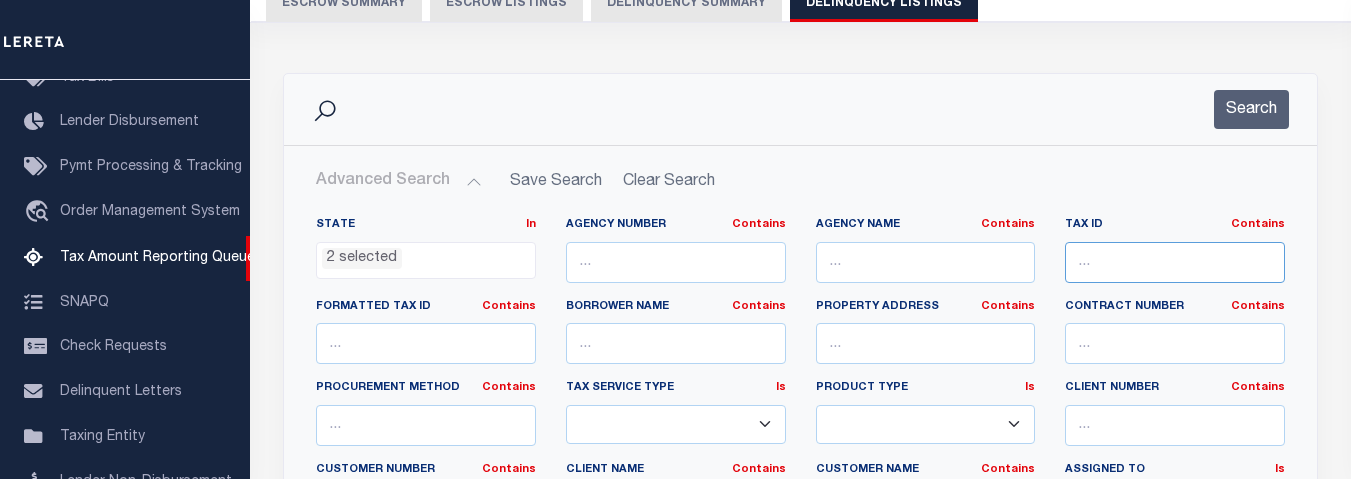 click at bounding box center (1175, 262) 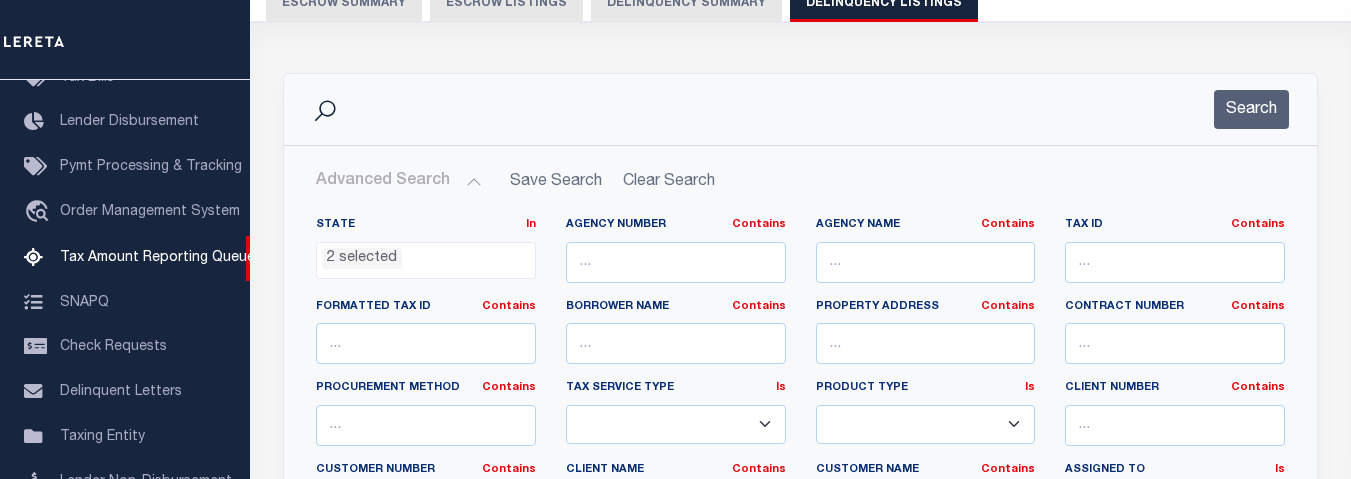 click on "State
In
In" at bounding box center [426, 225] 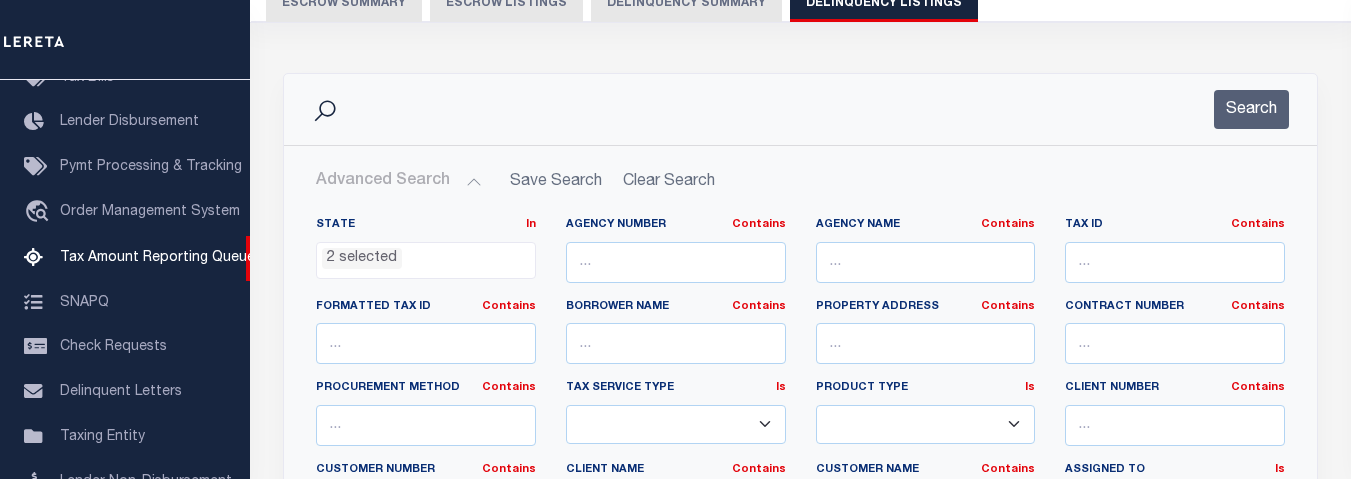 click on "2 selected" at bounding box center [362, 259] 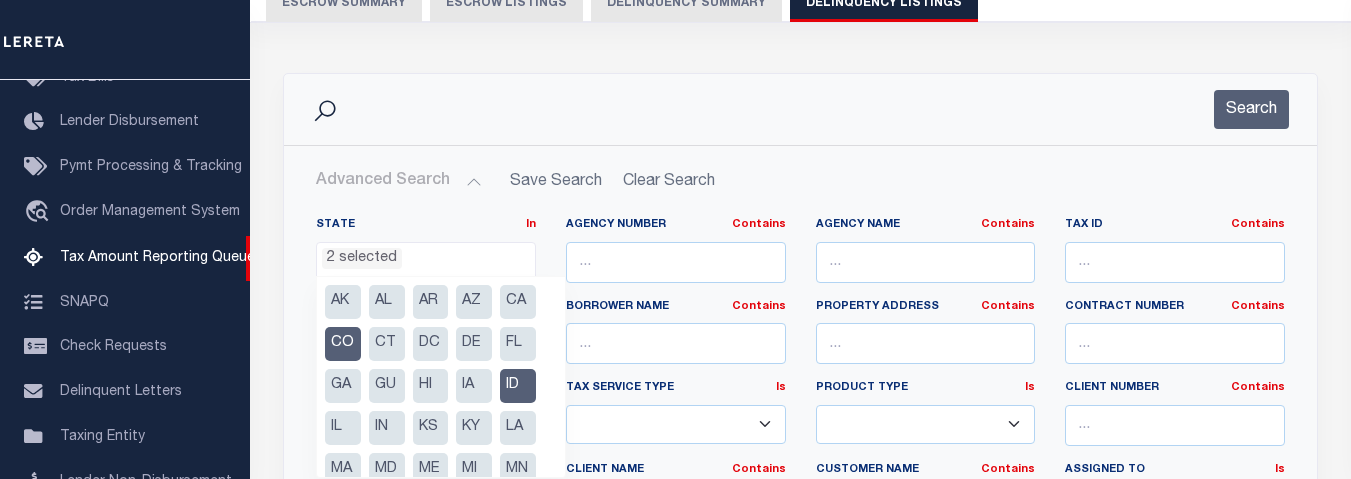 click on "ID" at bounding box center (518, 386) 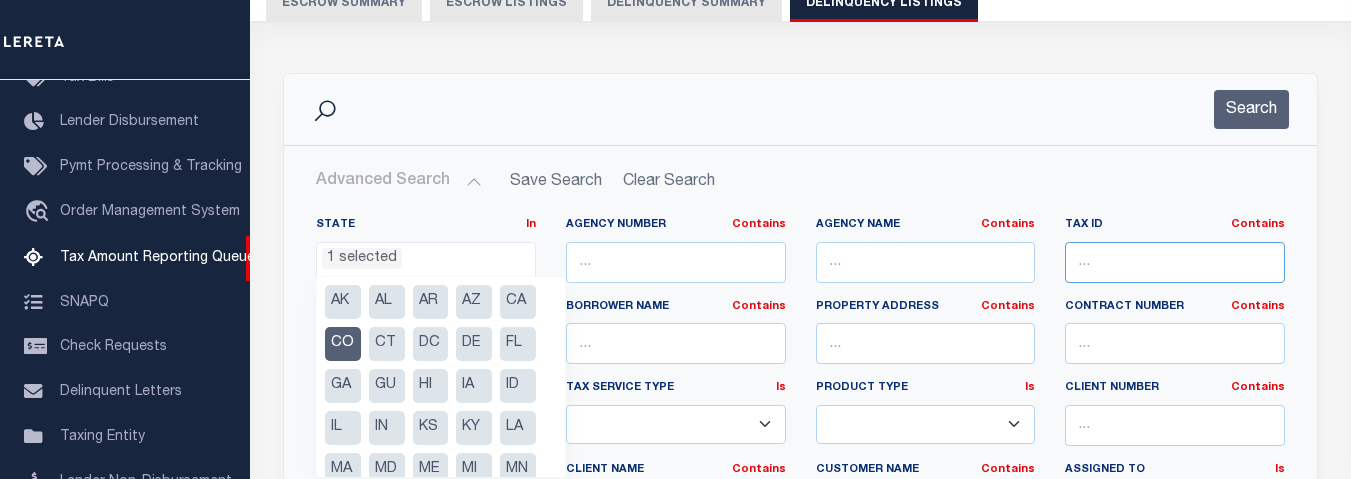 click at bounding box center (1175, 262) 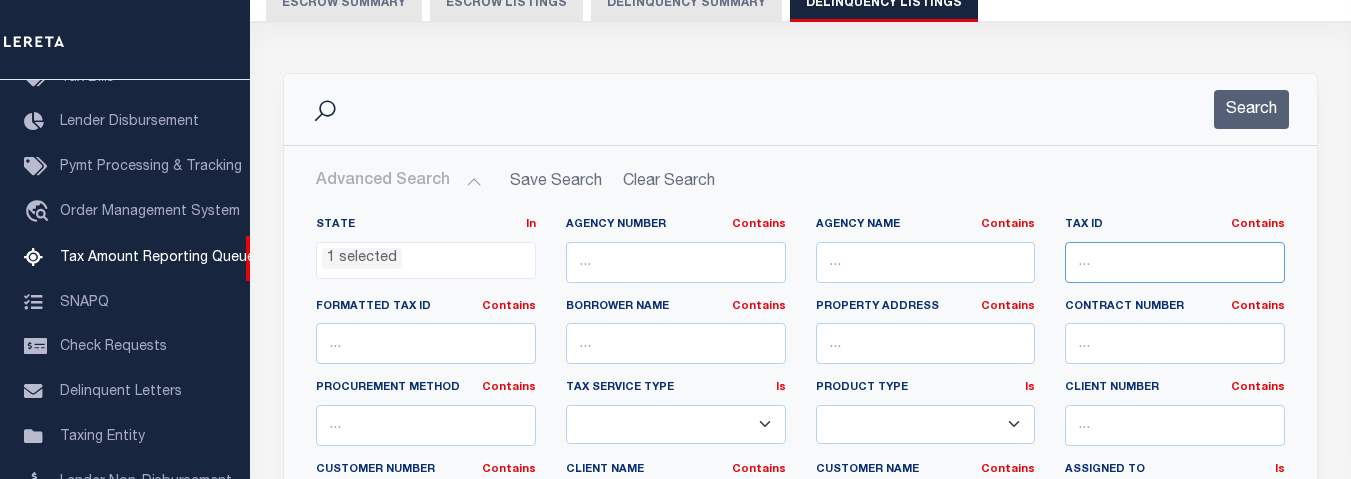 paste on "[NUMBER]" 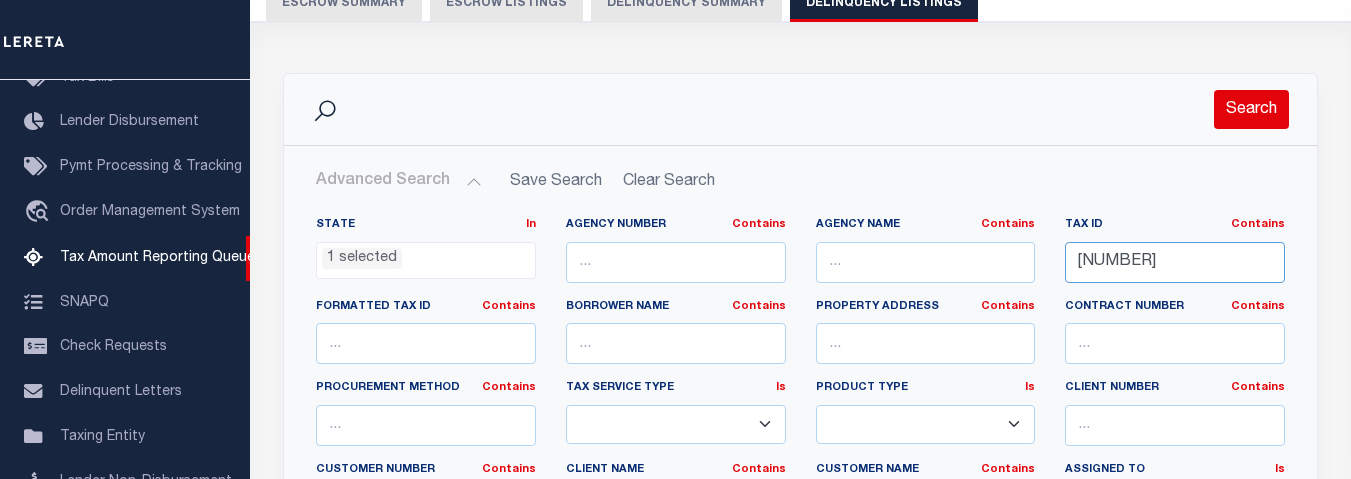 type on "[NUMBER]" 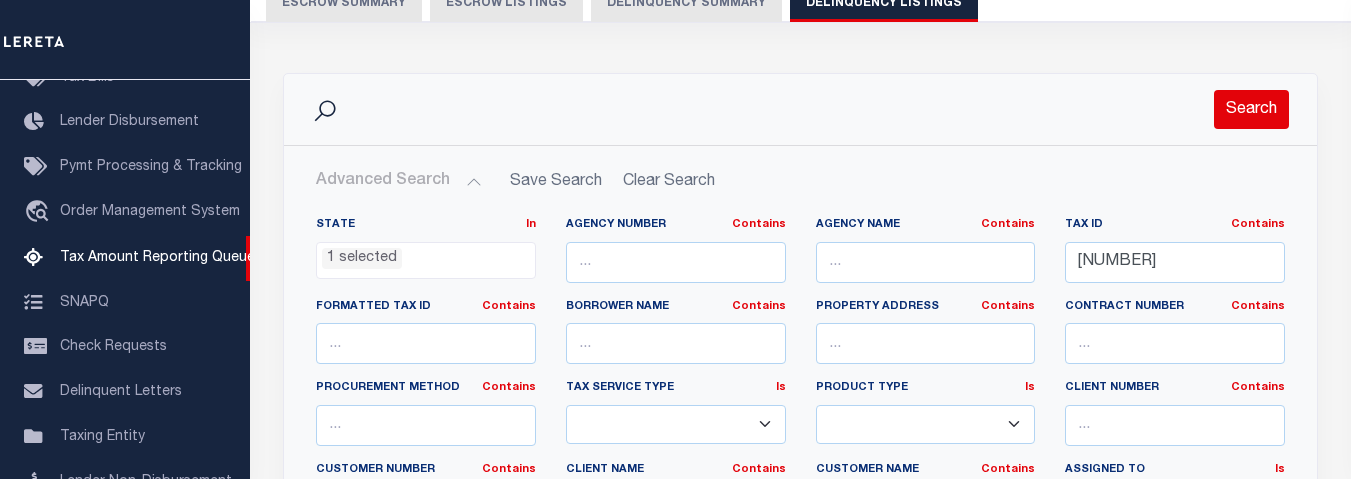 click on "Search" at bounding box center (1251, 109) 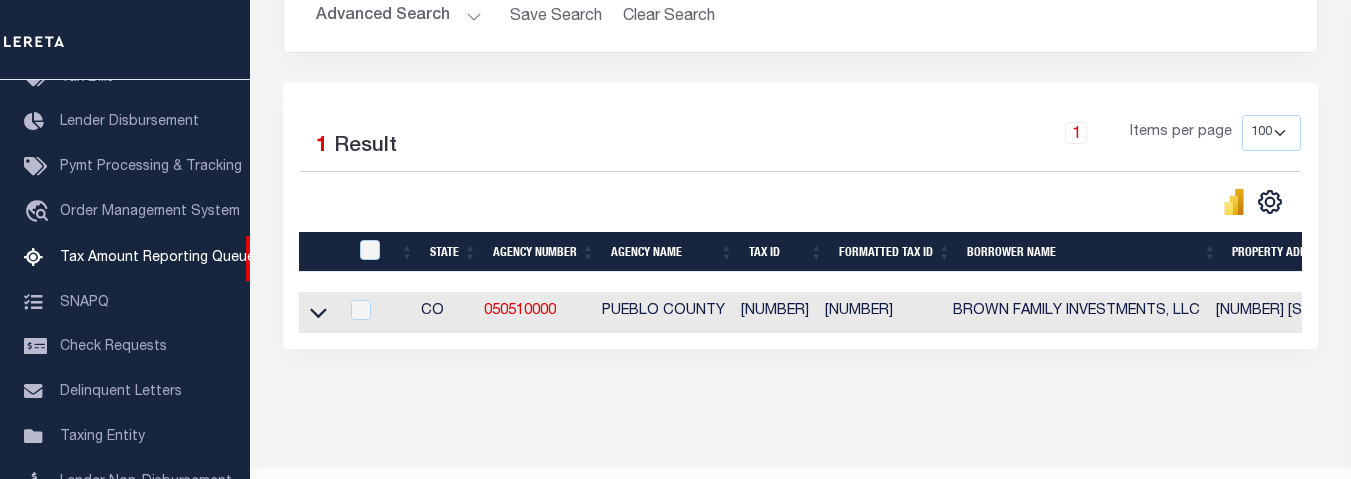 scroll, scrollTop: 400, scrollLeft: 0, axis: vertical 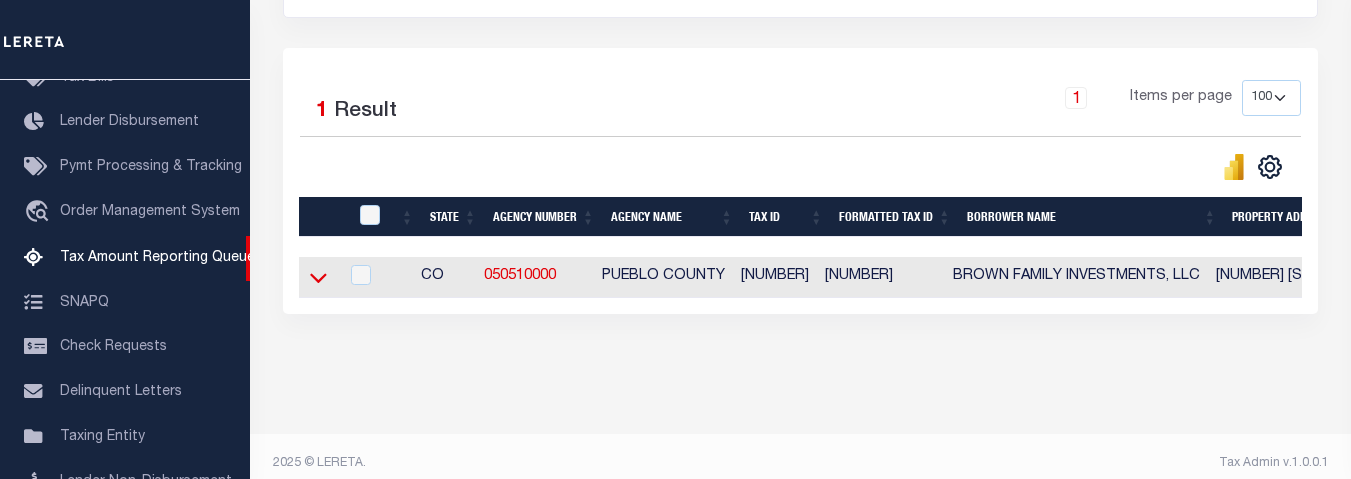 click 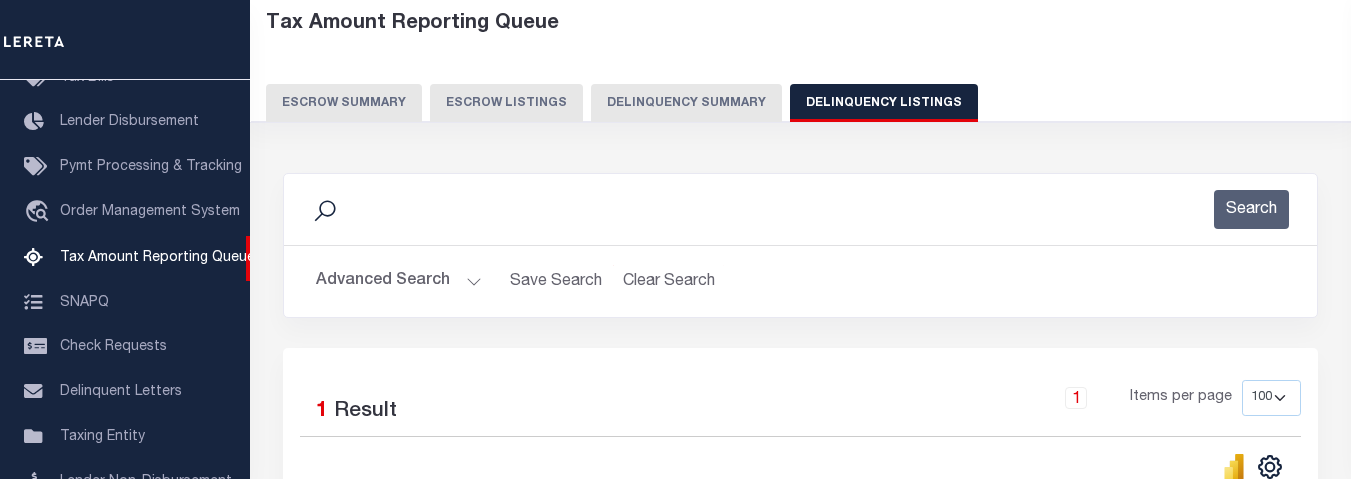 click on "Delinquency Listings" at bounding box center [884, 103] 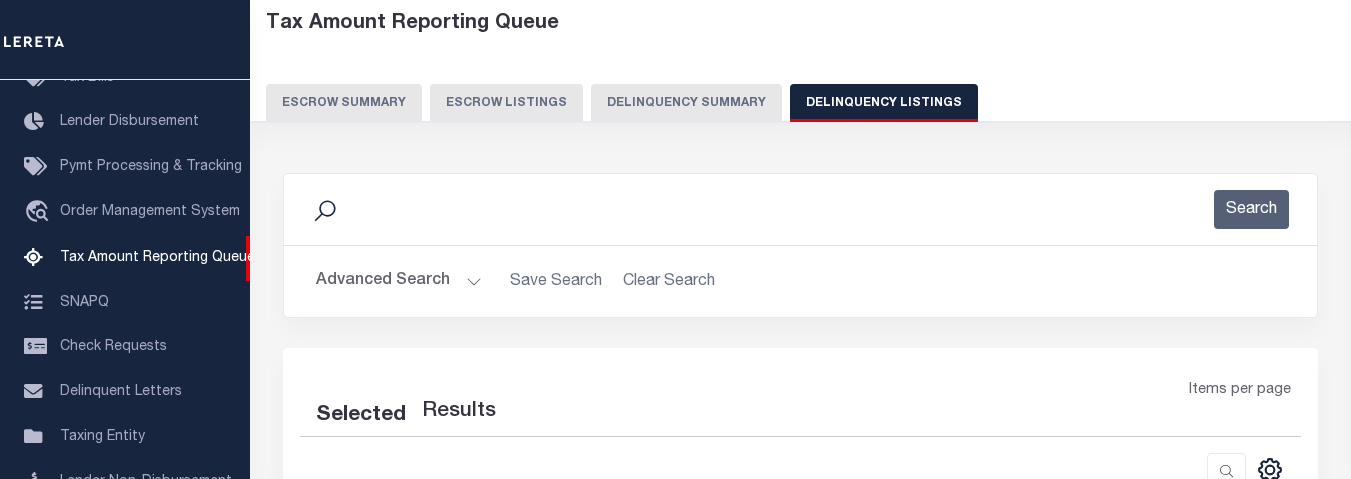 click on "Advanced Search" at bounding box center (399, 281) 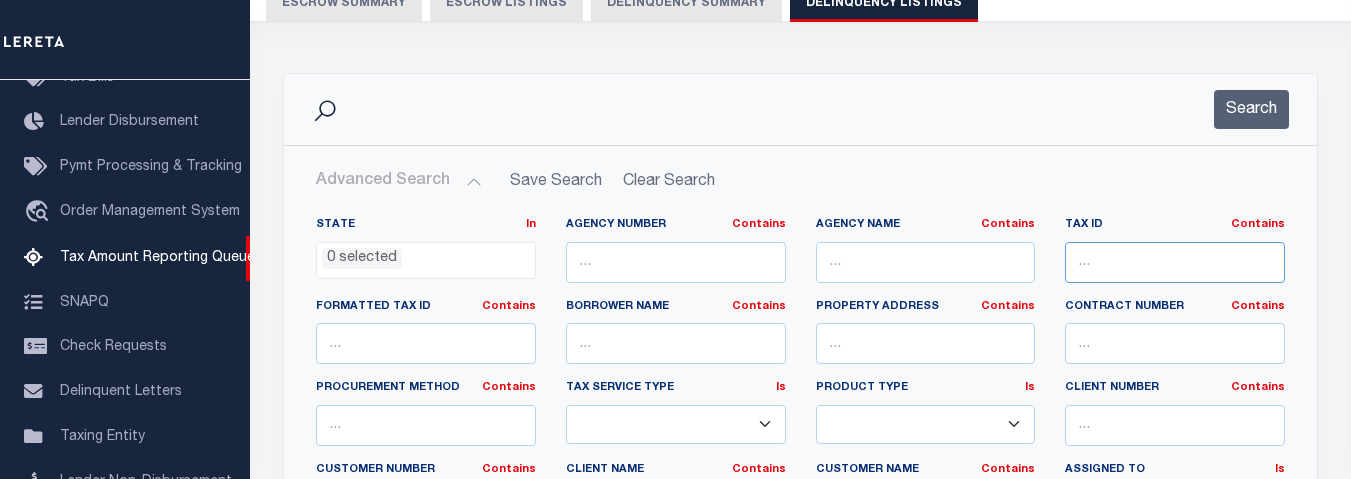 click at bounding box center (1175, 262) 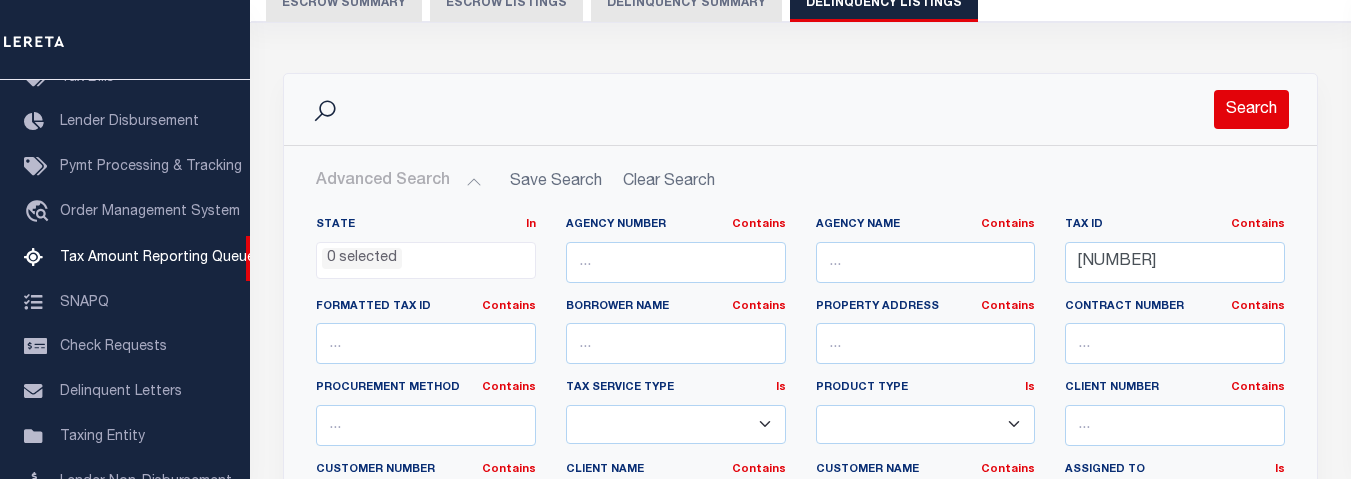 click on "Search" at bounding box center [1251, 109] 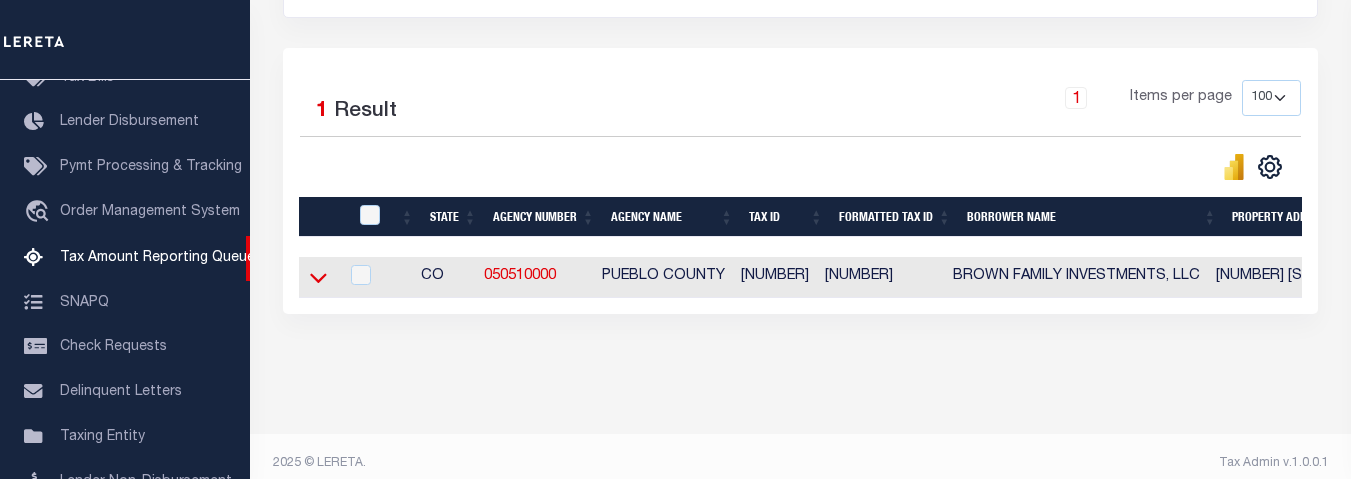 click 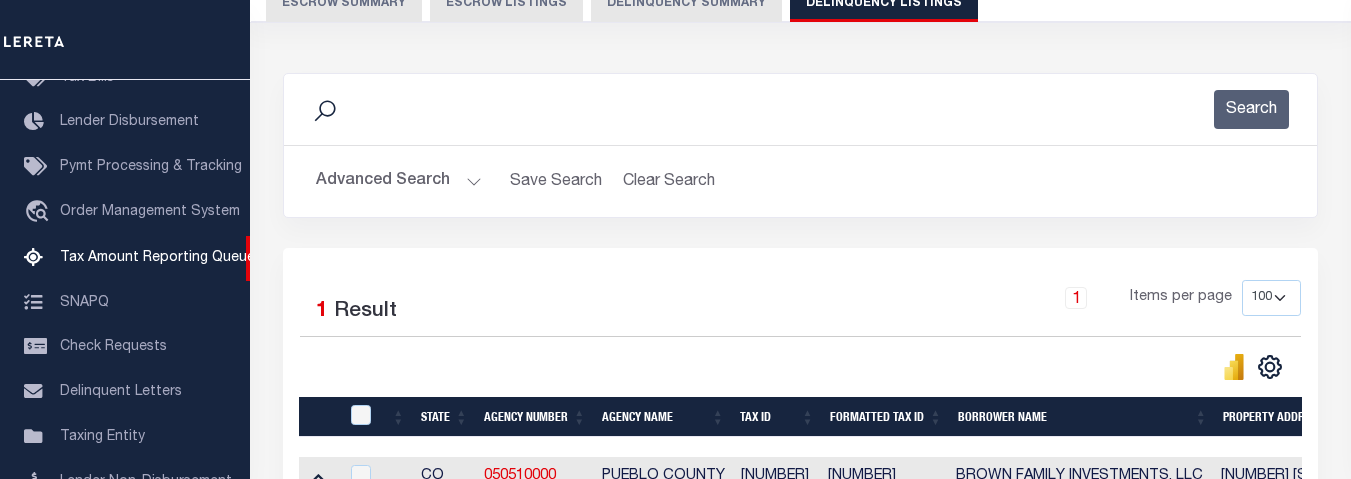 click on "Advanced Search" at bounding box center [399, 181] 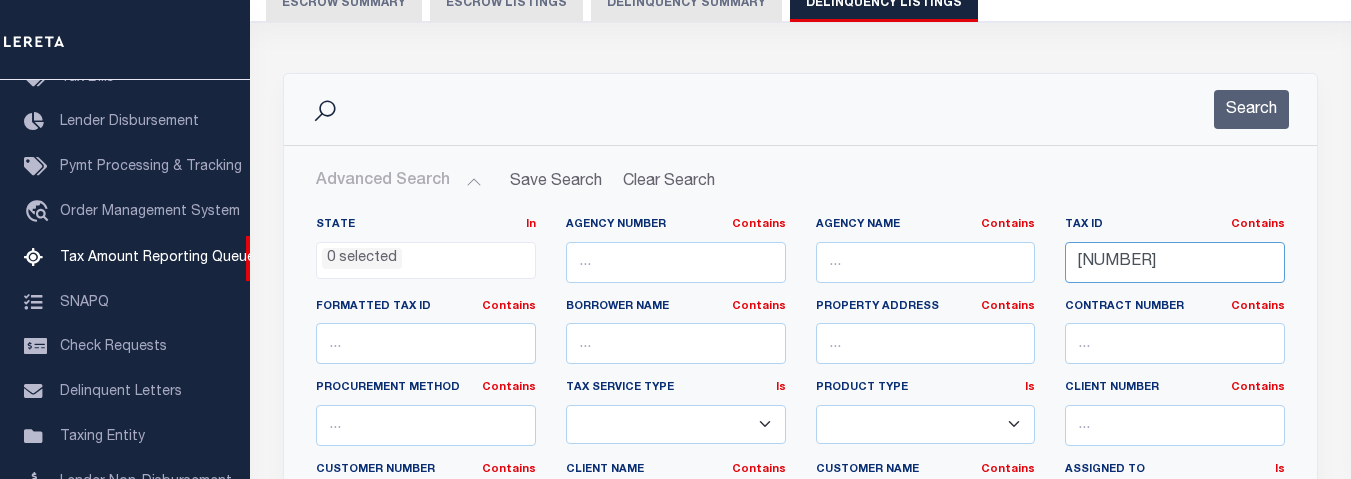 click on "[NUMBER]" at bounding box center [1175, 262] 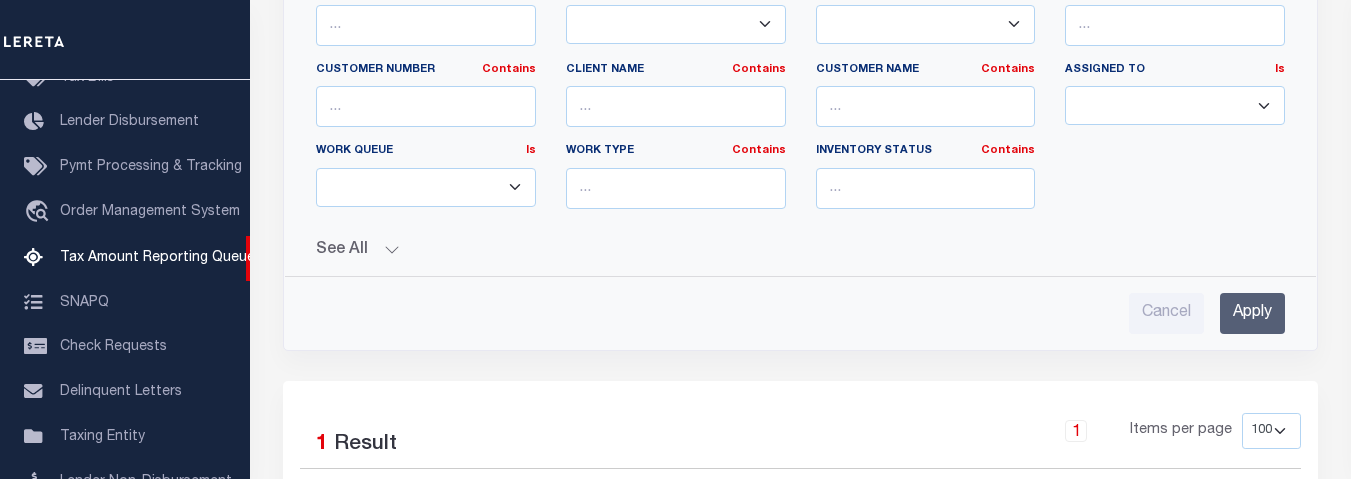 click on "Apply" at bounding box center [1252, 313] 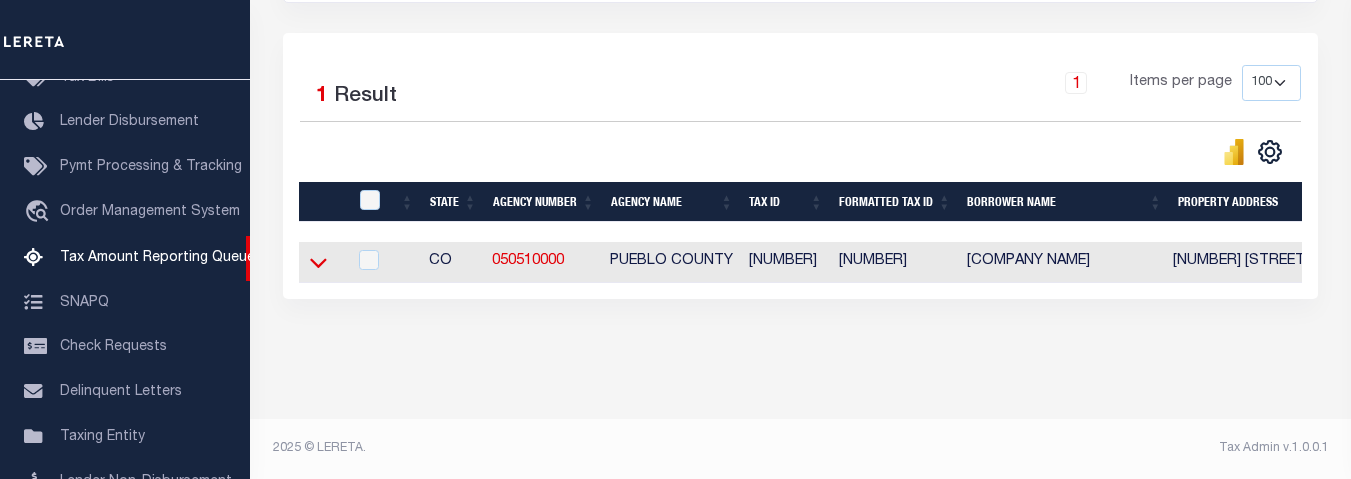 click 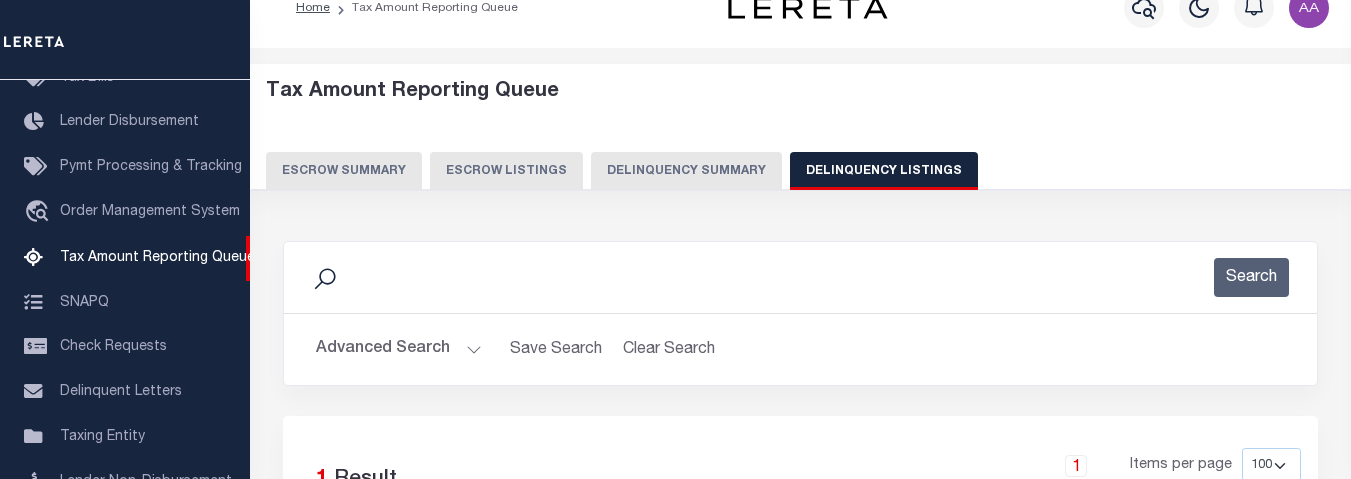 click on "Delinquency Listings" at bounding box center (884, 171) 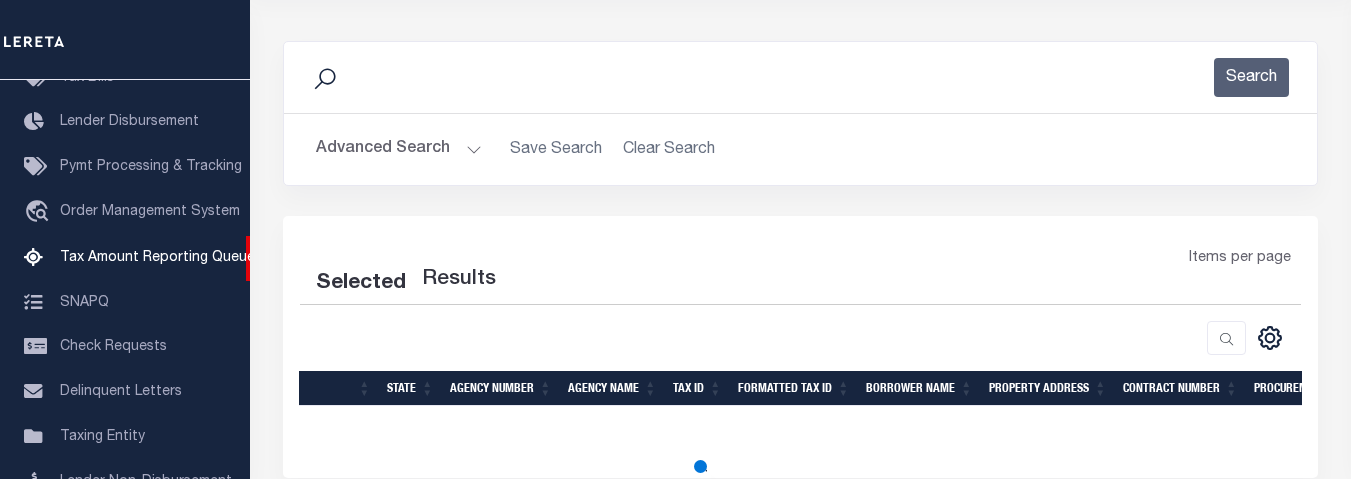 click on "Advanced Search" at bounding box center [399, 149] 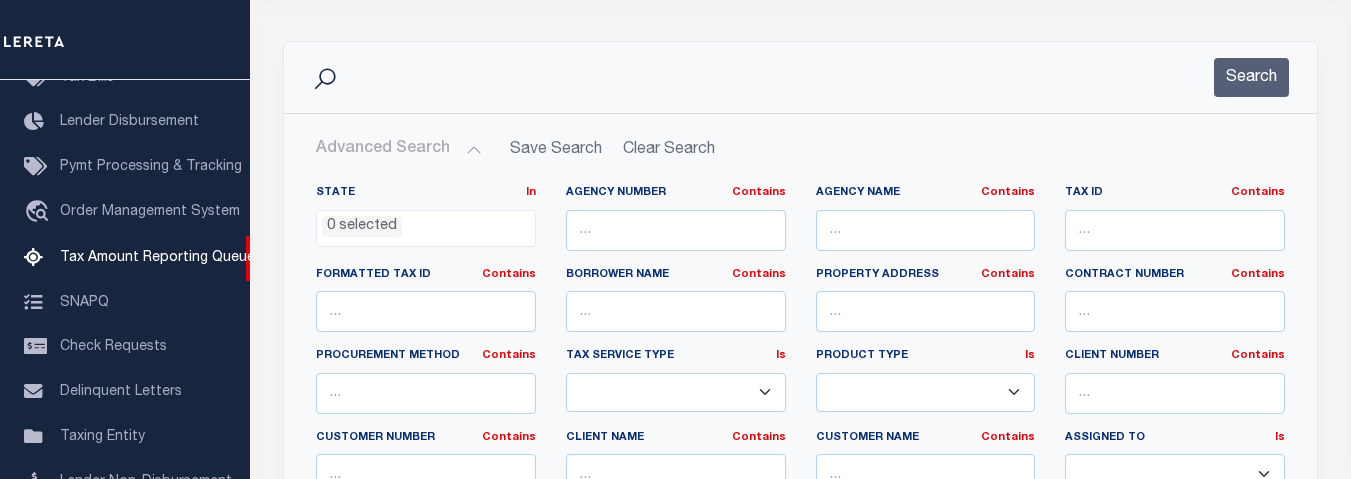 click on "Advanced Search" at bounding box center [399, 149] 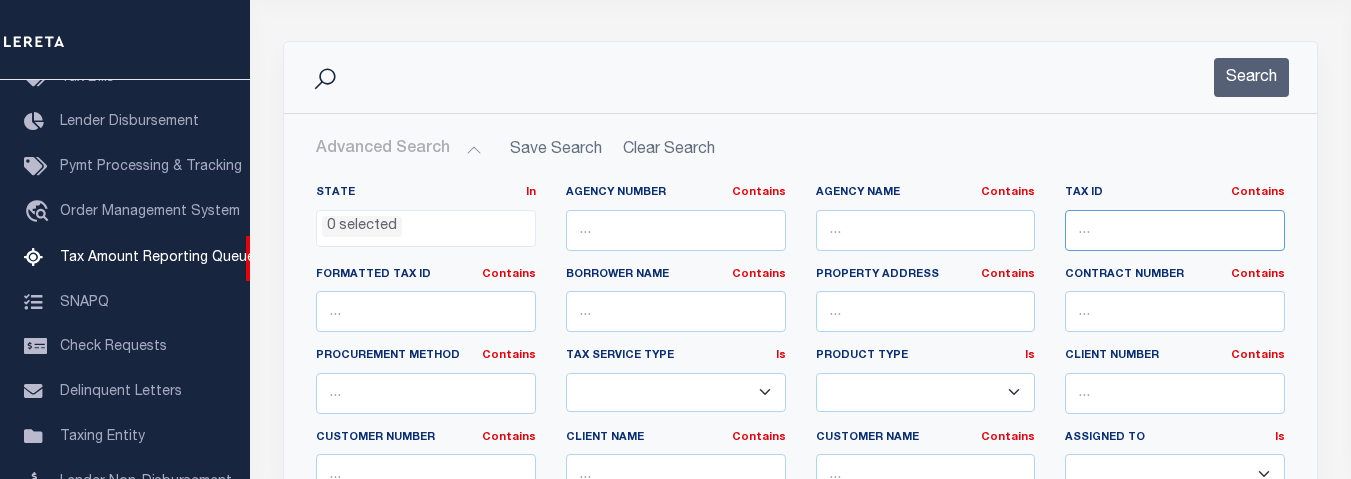 click at bounding box center (1175, 230) 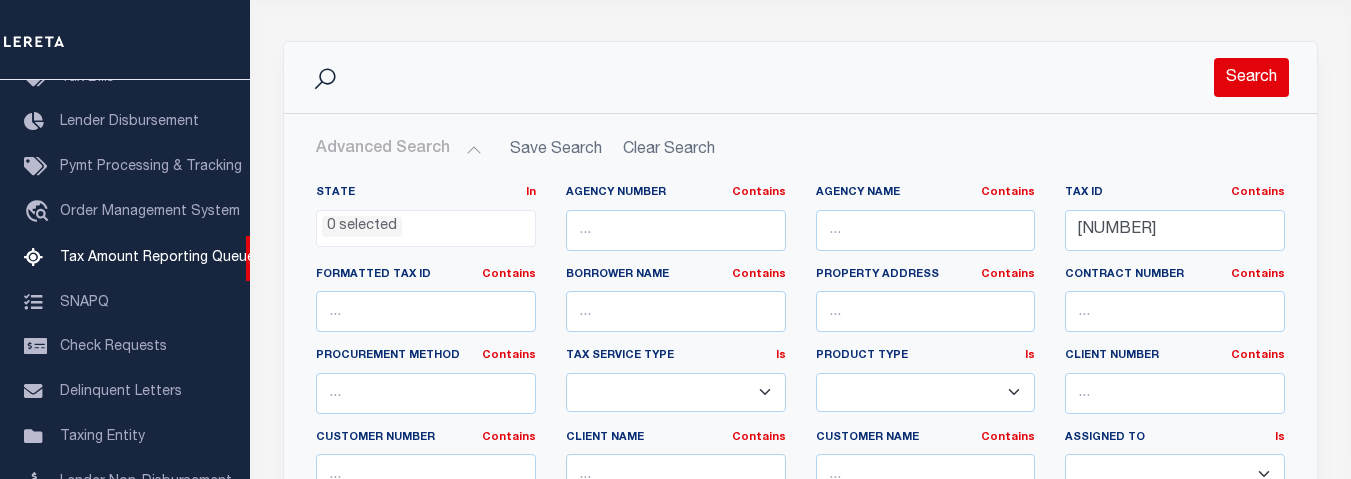 click on "Search" at bounding box center (1251, 77) 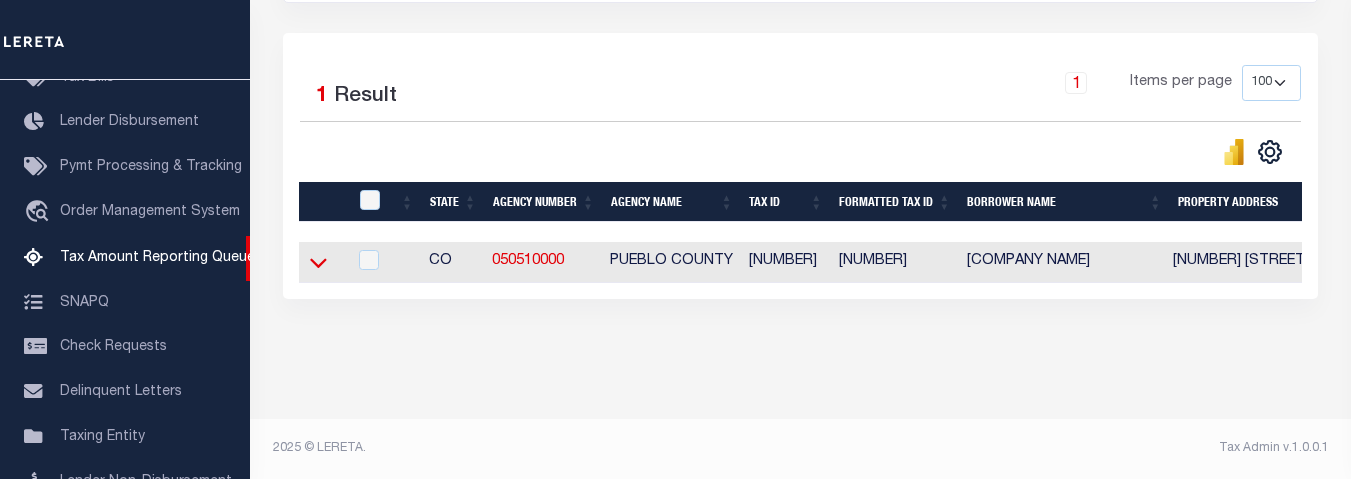 click 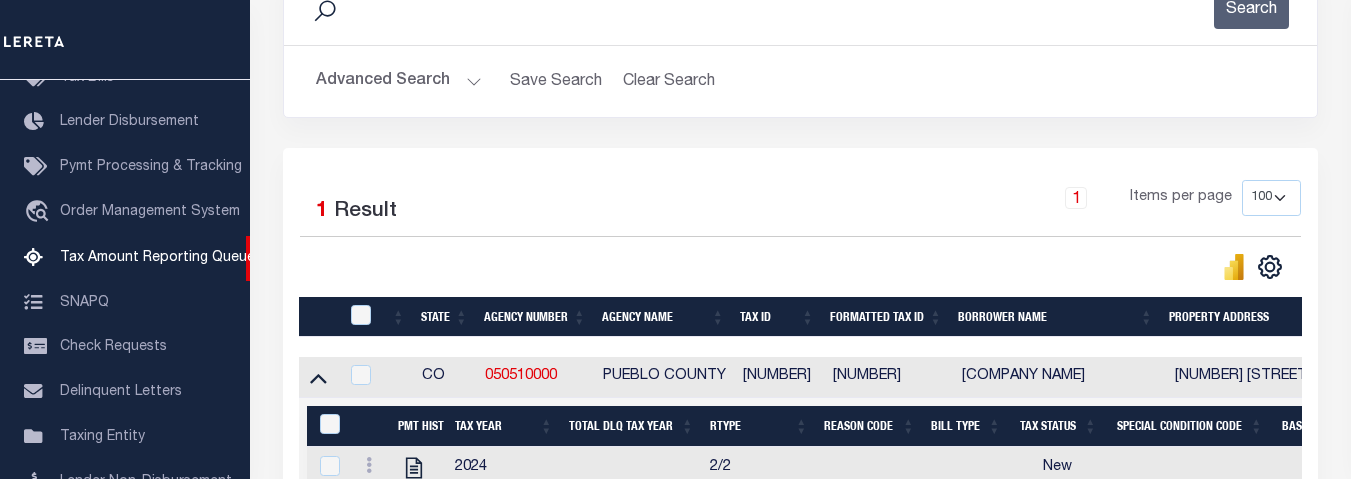 click on "Advanced Search" at bounding box center [399, 81] 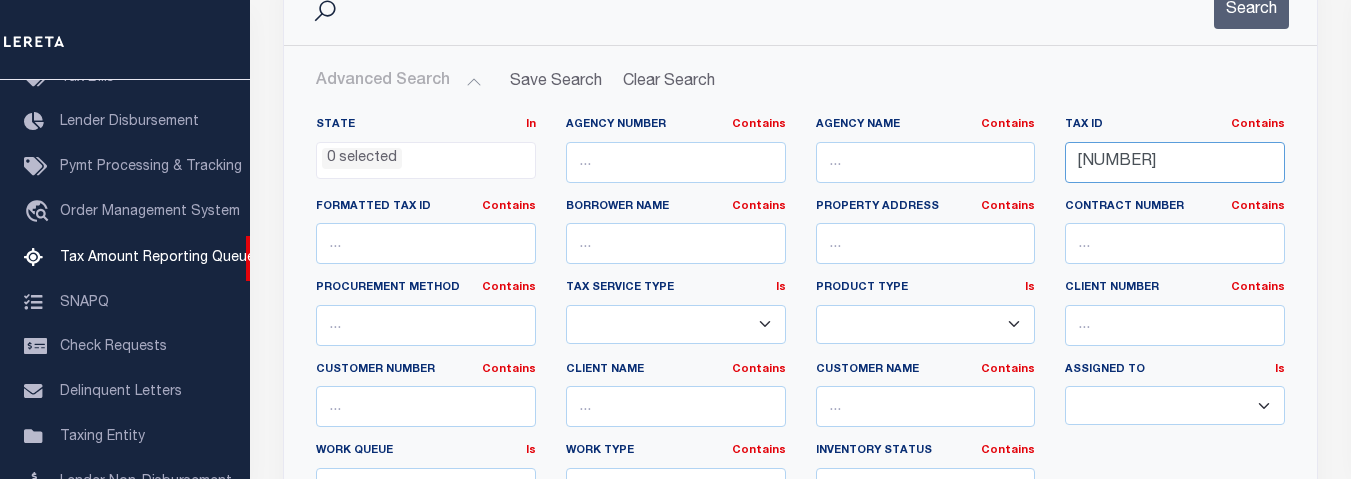 click on "[NUMBER]" at bounding box center [1175, 162] 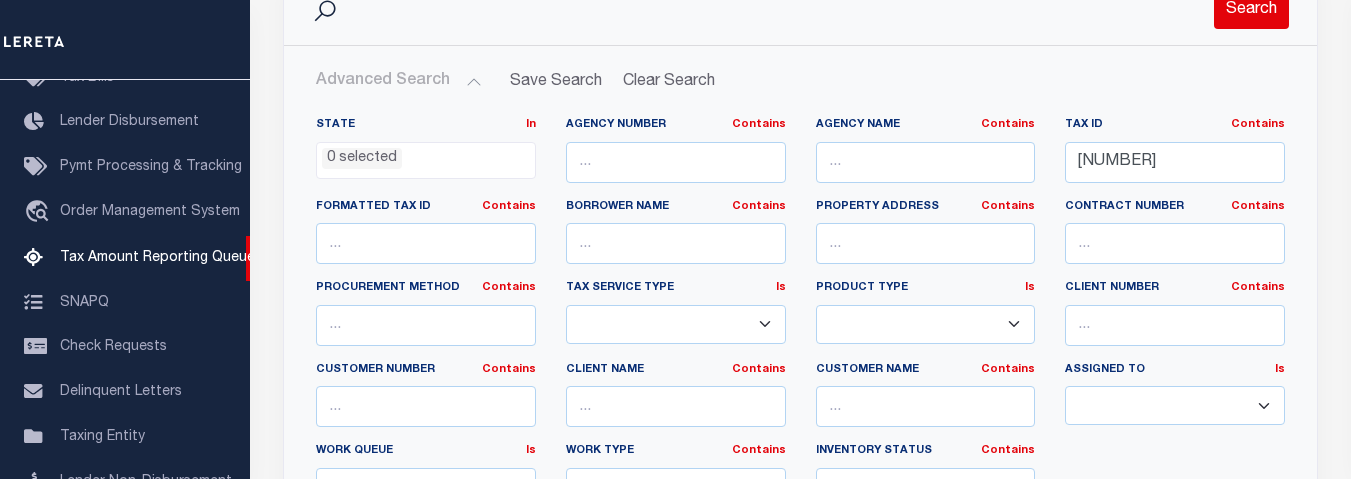 click on "Search" at bounding box center (1251, 9) 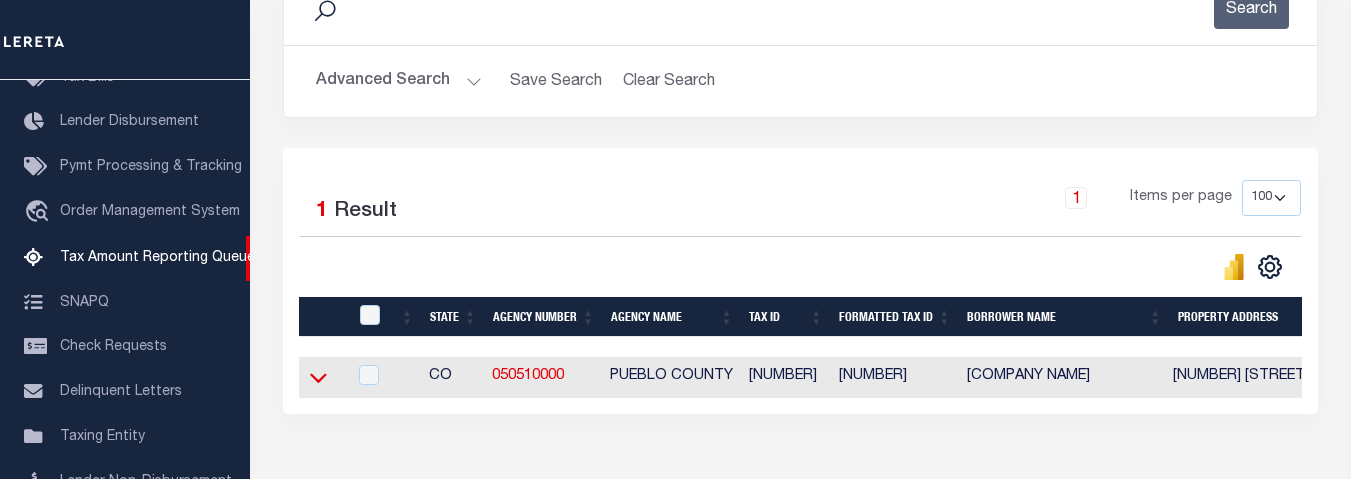 click 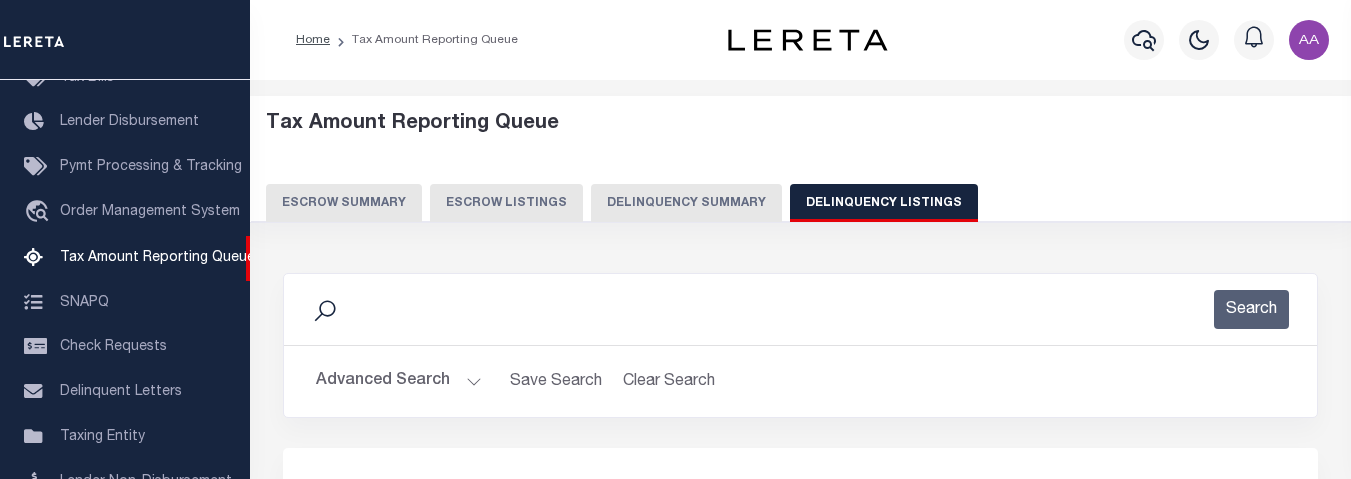 click on "Advanced Search" at bounding box center (399, 381) 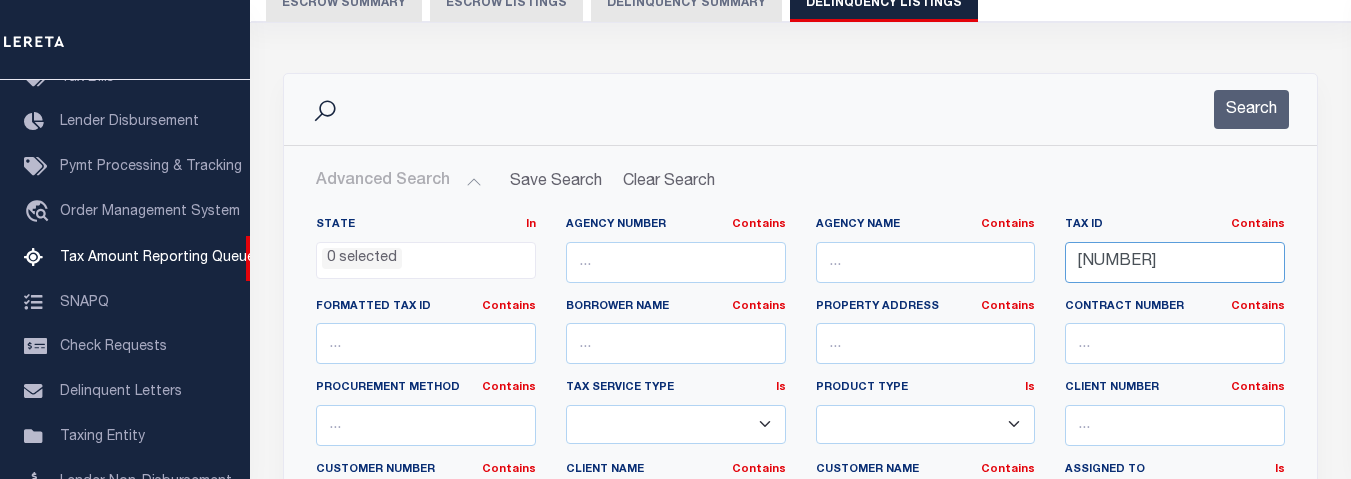click on "[NUMBER]" at bounding box center (1175, 262) 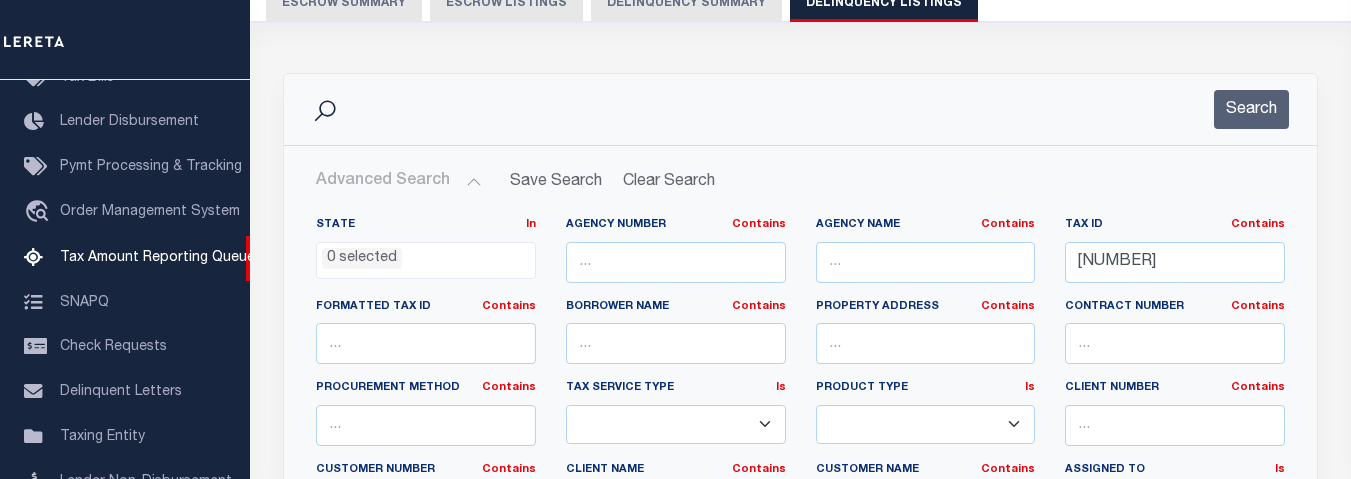 click on "Search" at bounding box center (800, 109) 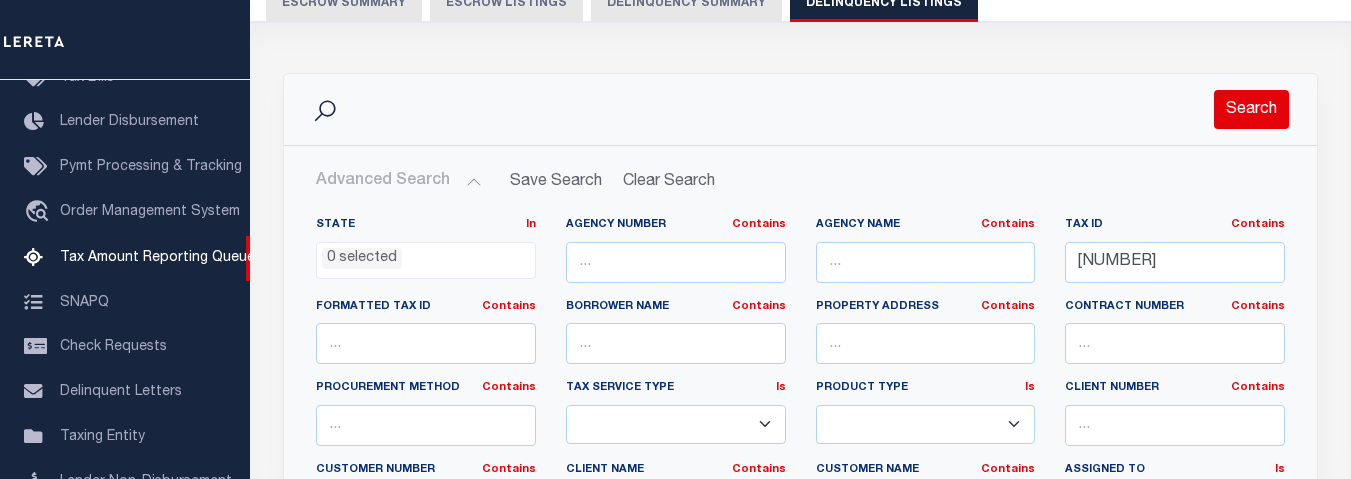 click on "Search" at bounding box center (1251, 109) 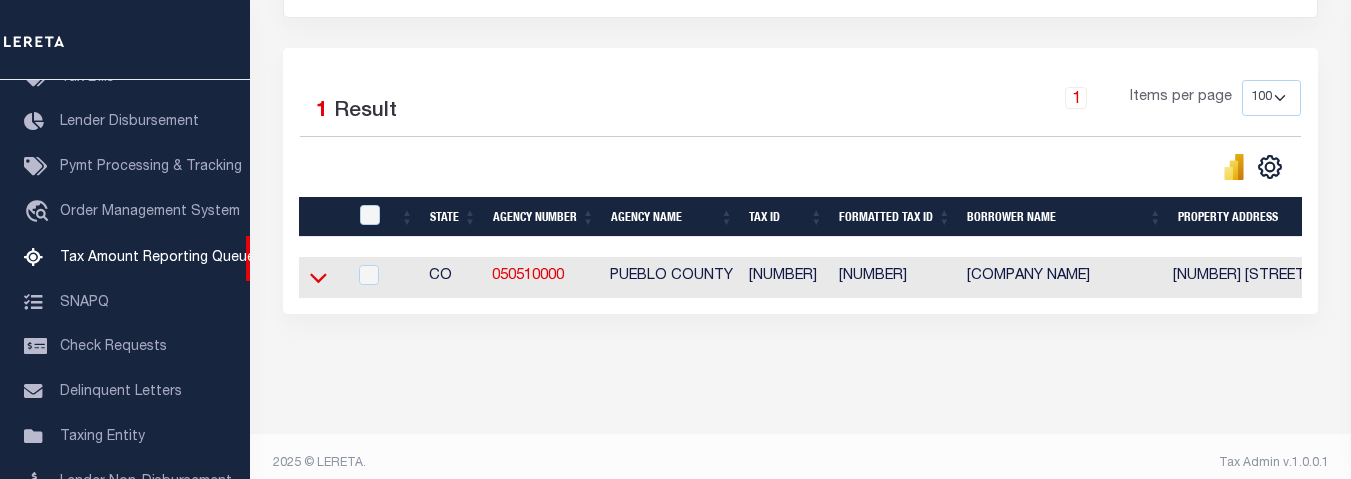 click 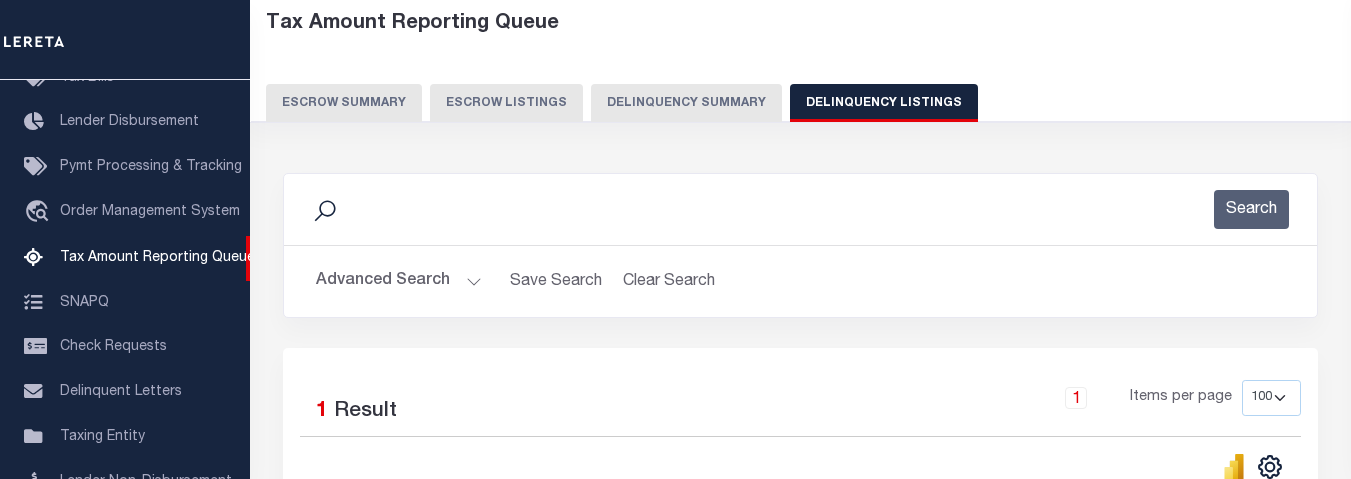 click on "Advanced Search" at bounding box center (399, 281) 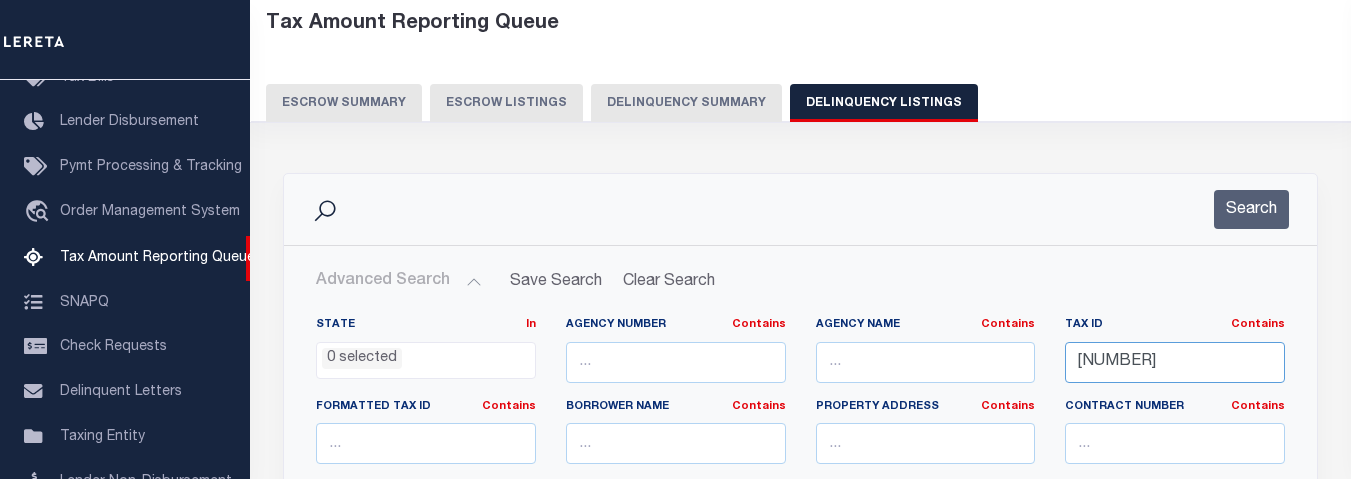 click on "[NUMBER]" at bounding box center [1175, 362] 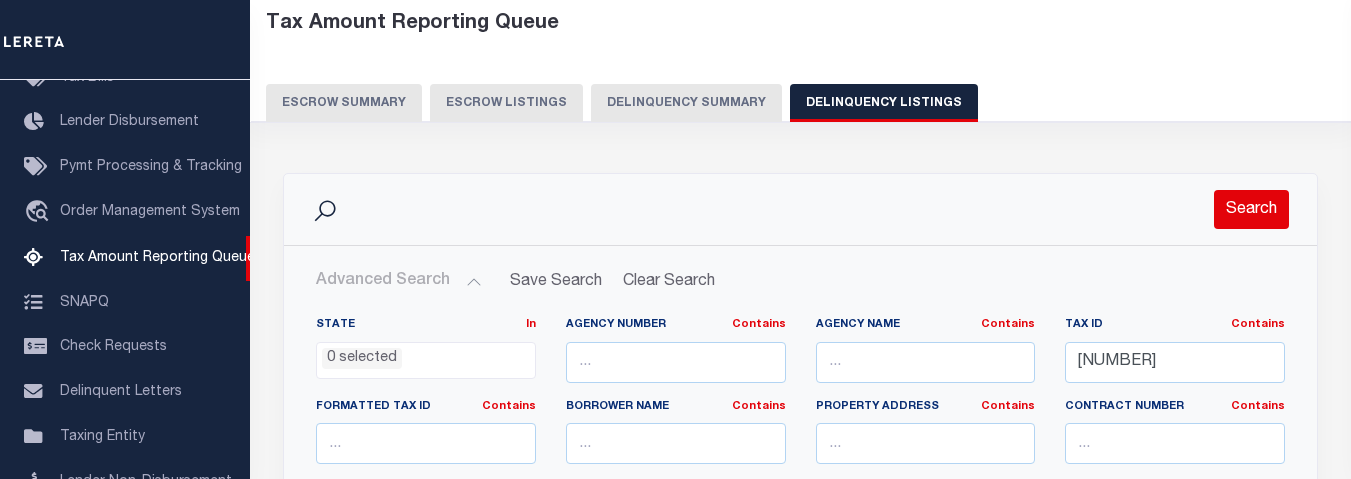 click on "Search" at bounding box center (1251, 209) 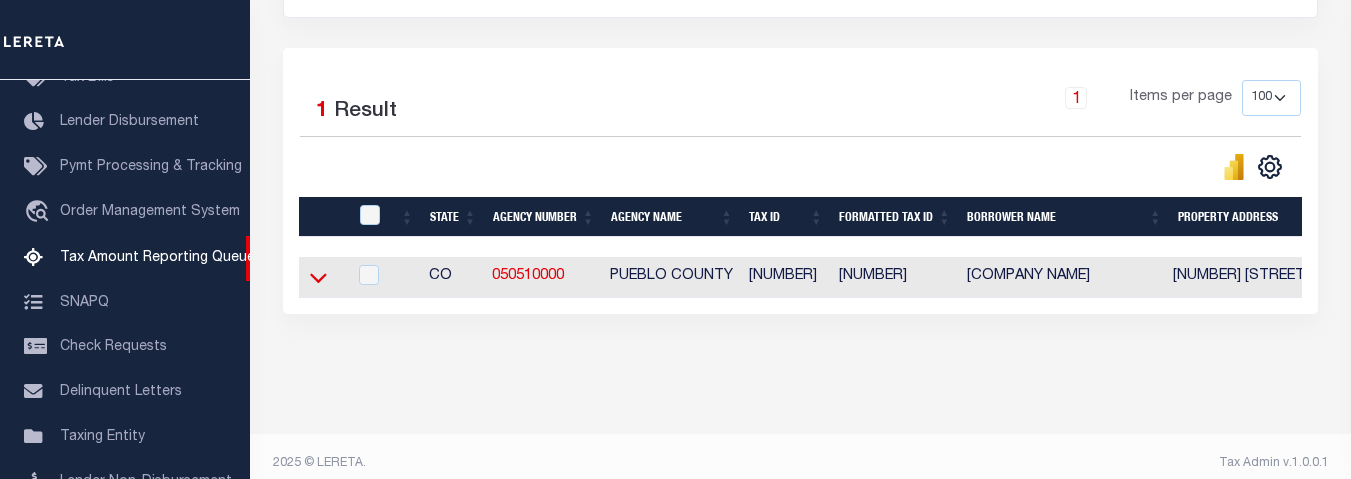 click 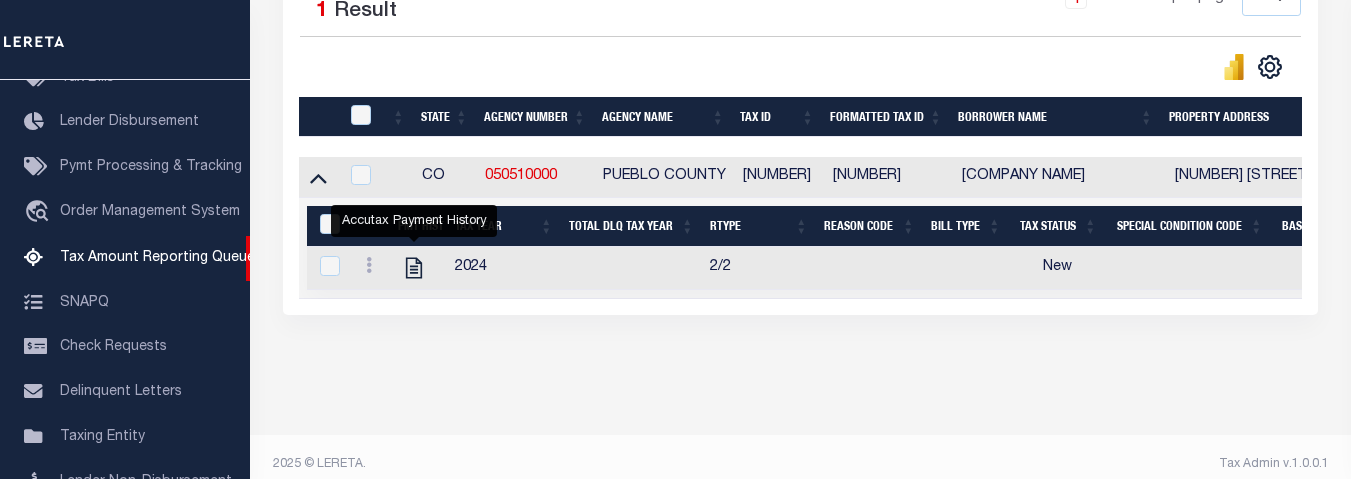 click on "Data sync process is currently running, you may face some response delays.
Search
Advanced Search
Save Search Clear Search
tblassign_wrapper_dynamictable_____DefaultSaveFilter
1" at bounding box center (801, 64) 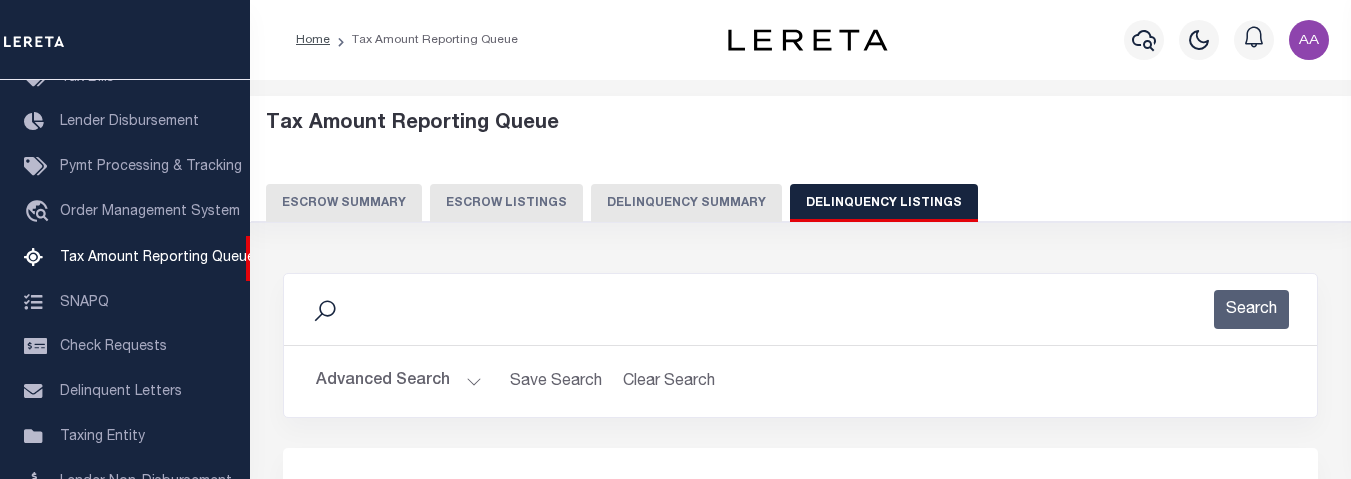 click on "Advanced Search" at bounding box center (399, 381) 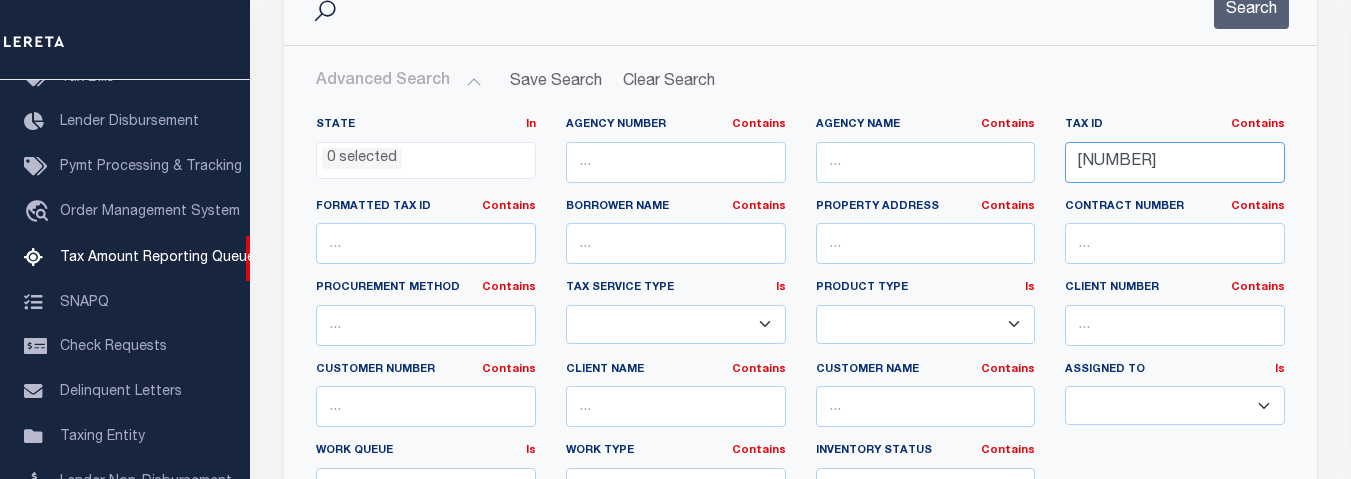 click on "[NUMBER]" at bounding box center (1175, 162) 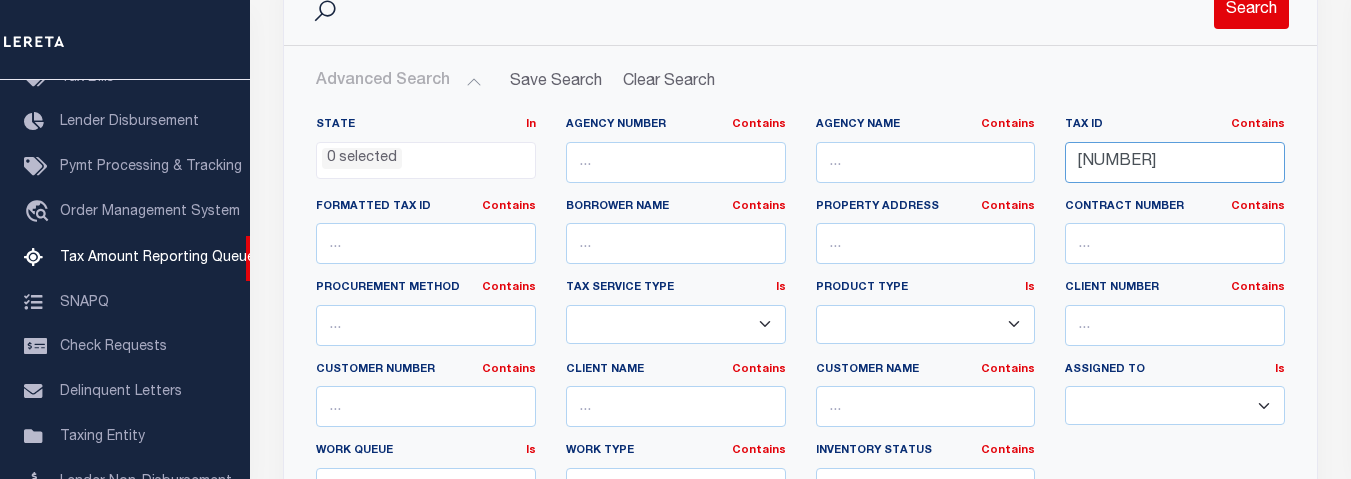 type on "[NUMBER]" 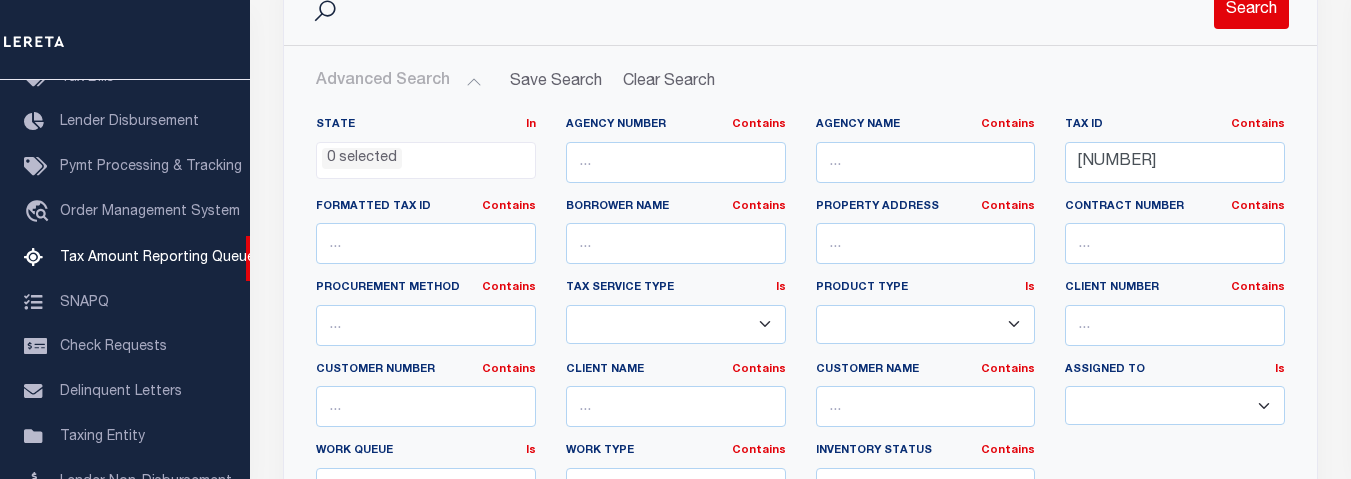 click on "Search" at bounding box center [1251, 9] 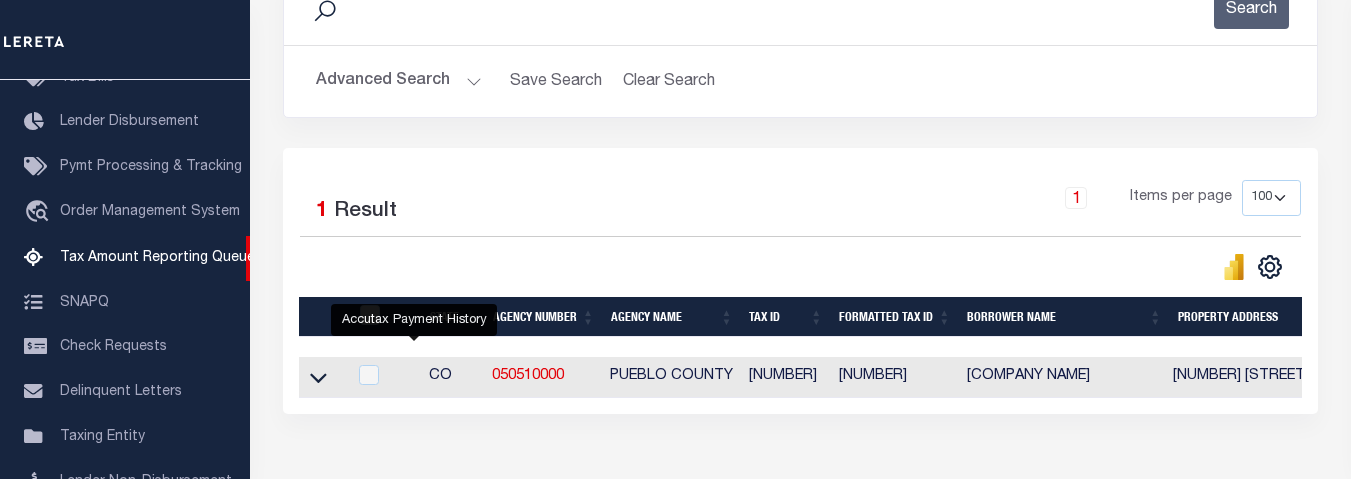 type 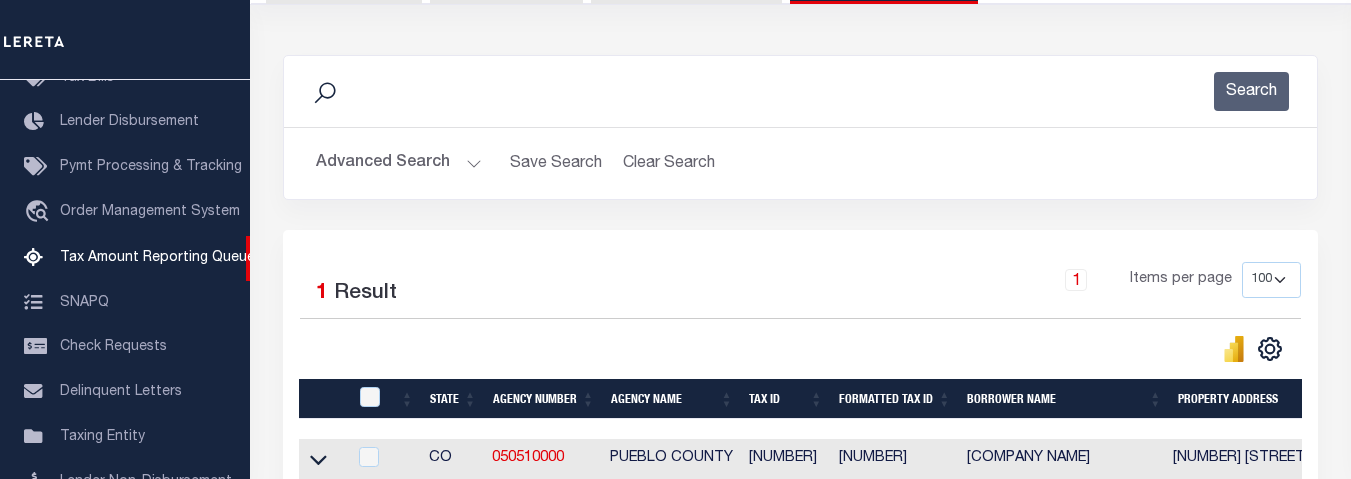 scroll, scrollTop: 0, scrollLeft: 0, axis: both 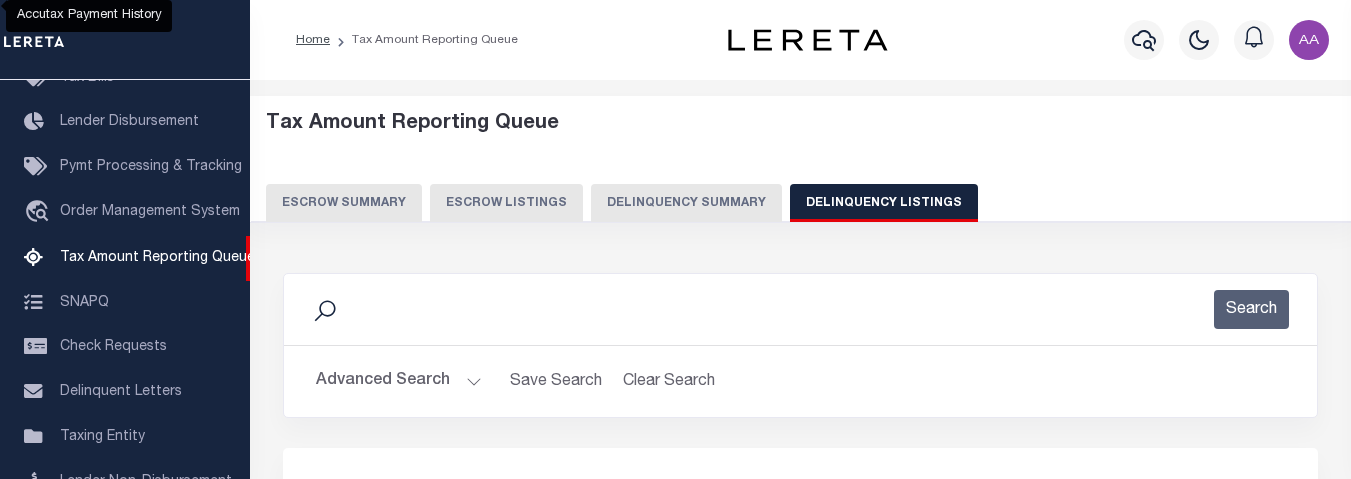 click on "Delinquency Listings" at bounding box center [884, 203] 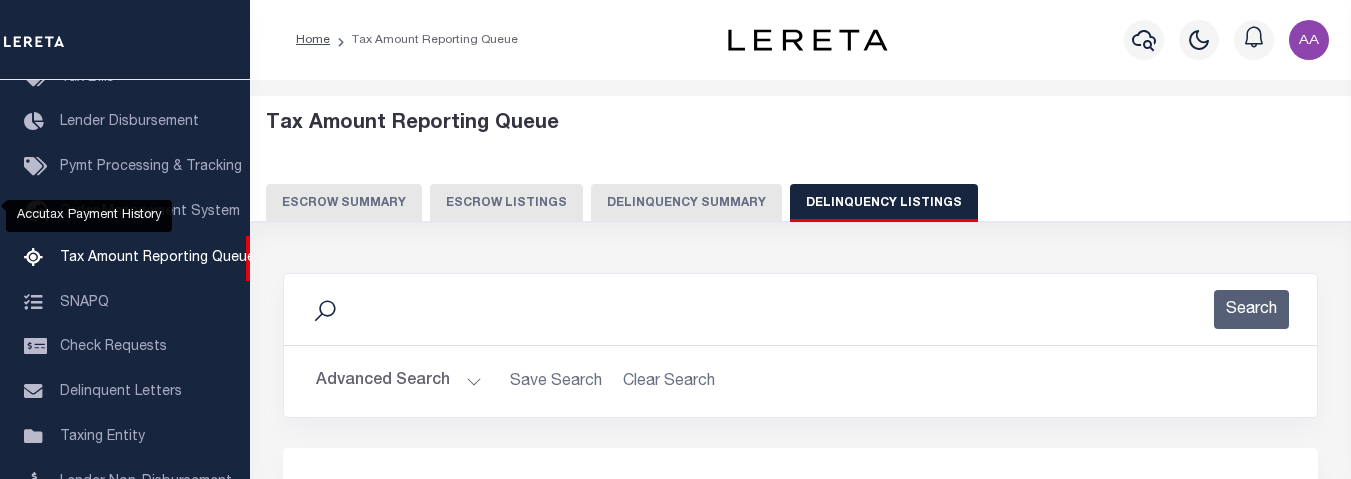 scroll, scrollTop: 200, scrollLeft: 0, axis: vertical 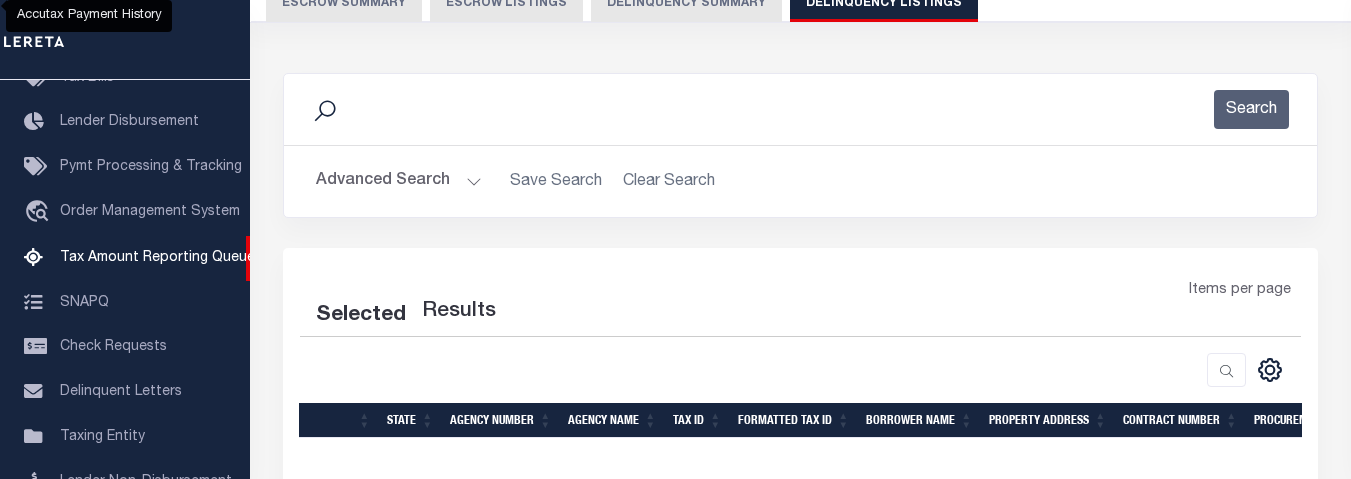 click on "Advanced Search" at bounding box center [399, 181] 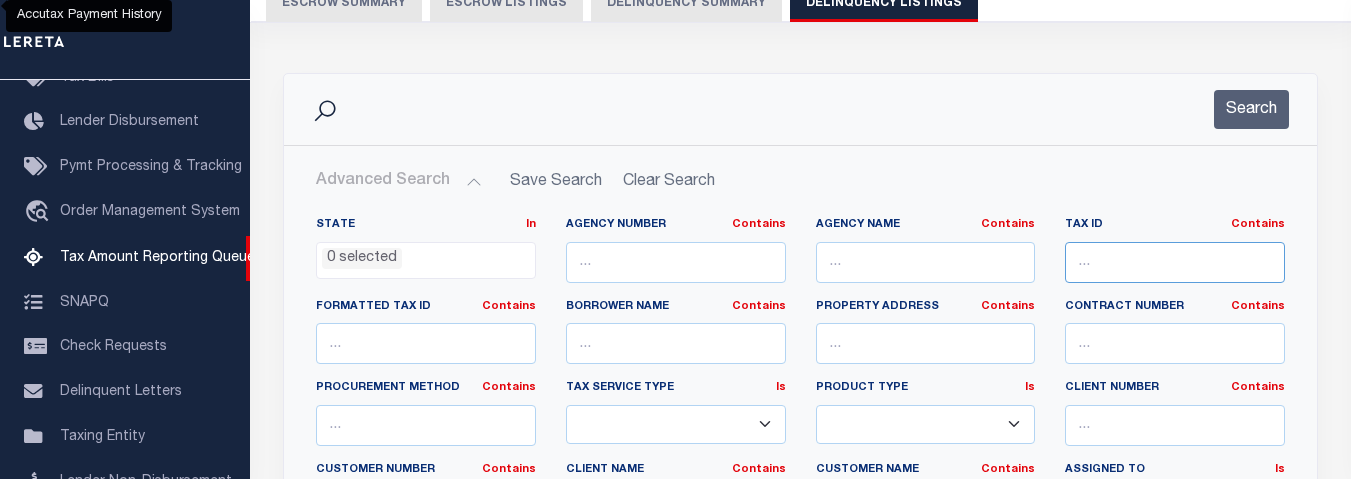click at bounding box center [1175, 262] 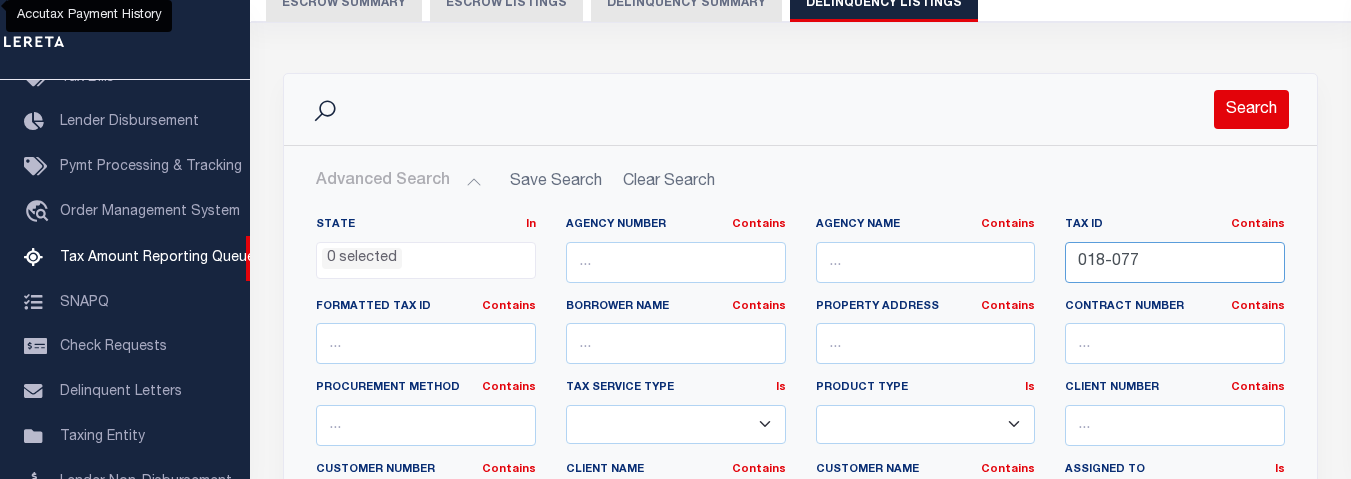 type on "018-077" 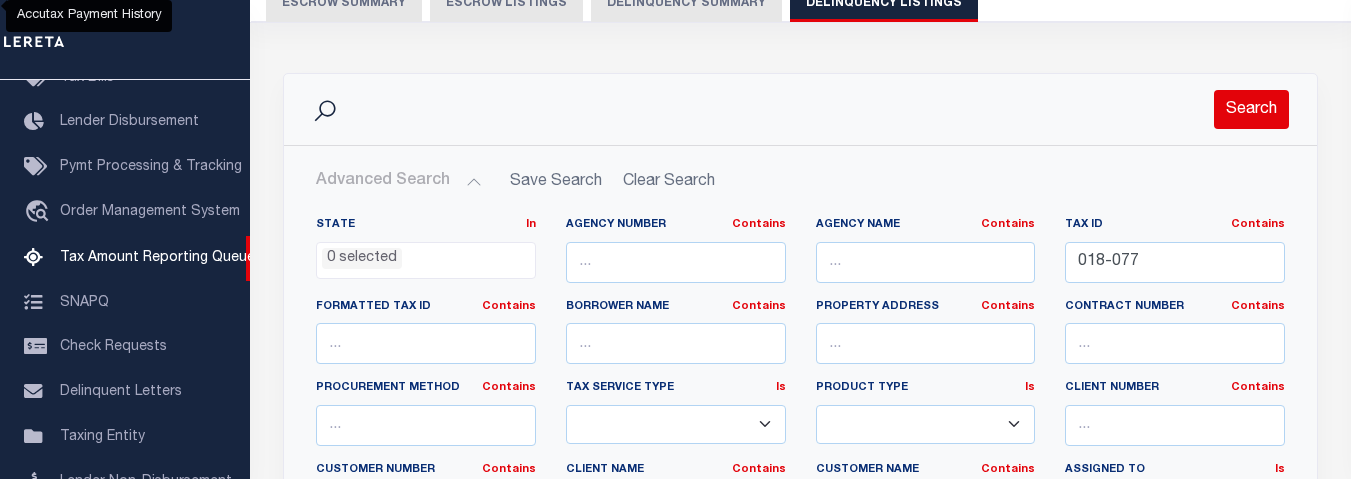 click on "Search" at bounding box center [1251, 109] 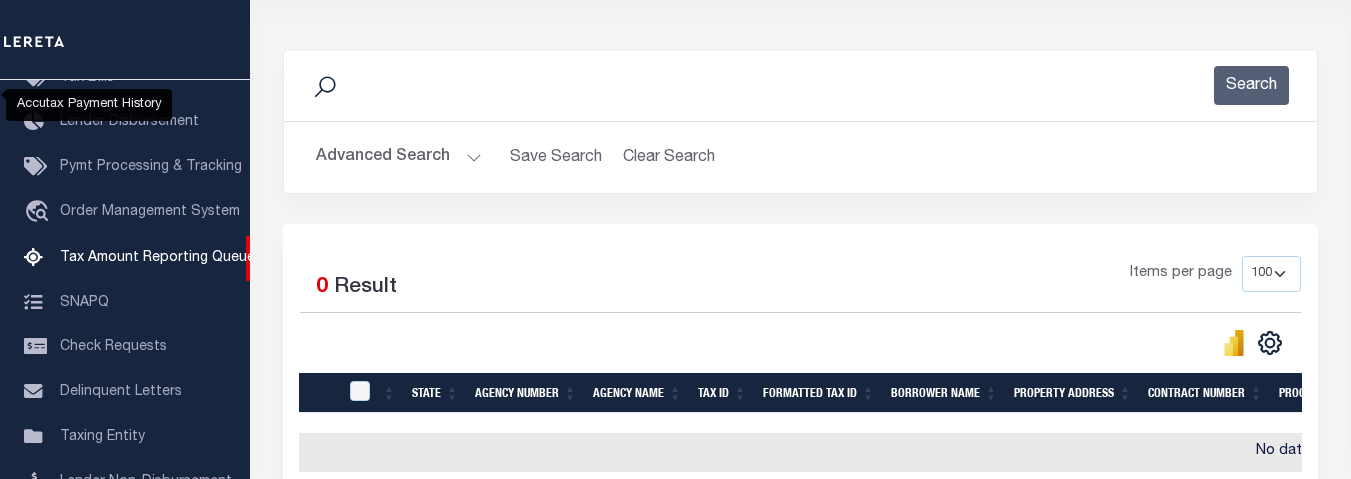 scroll, scrollTop: 429, scrollLeft: 0, axis: vertical 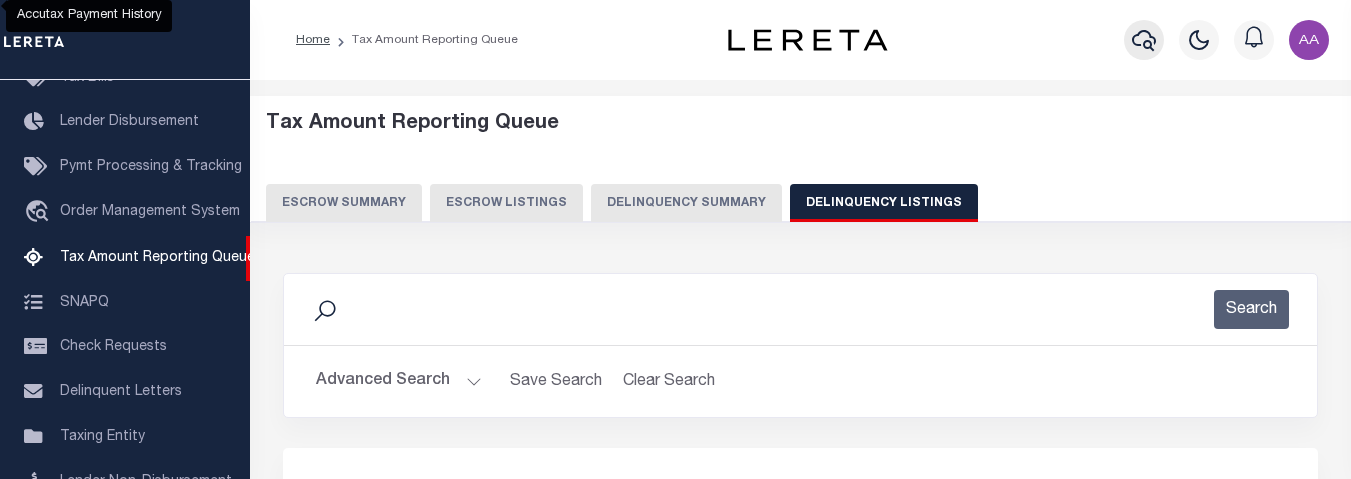 click 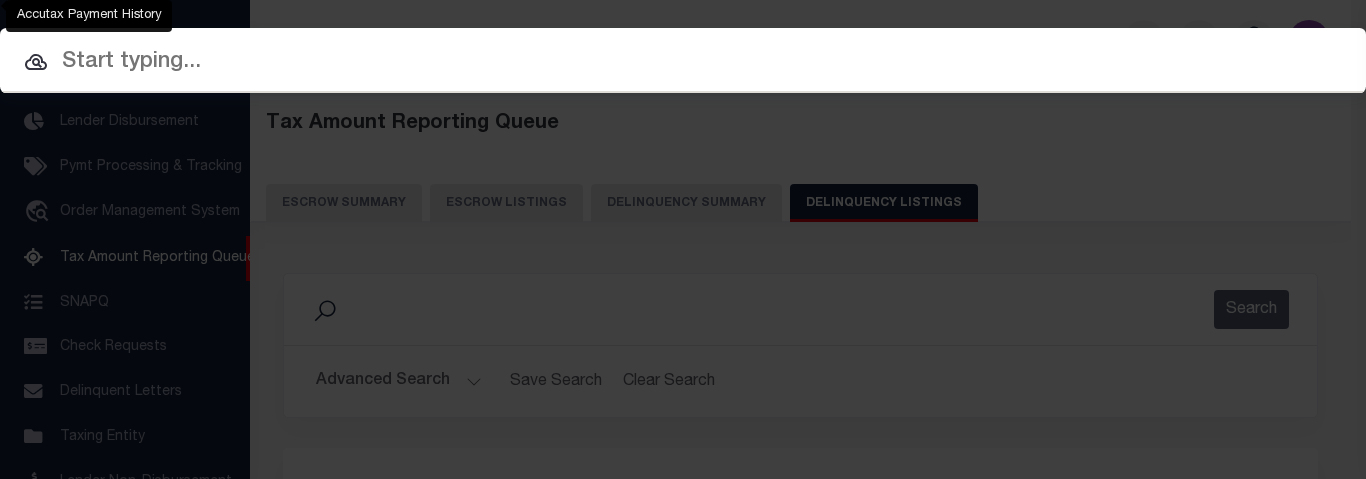 paste on "018-077" 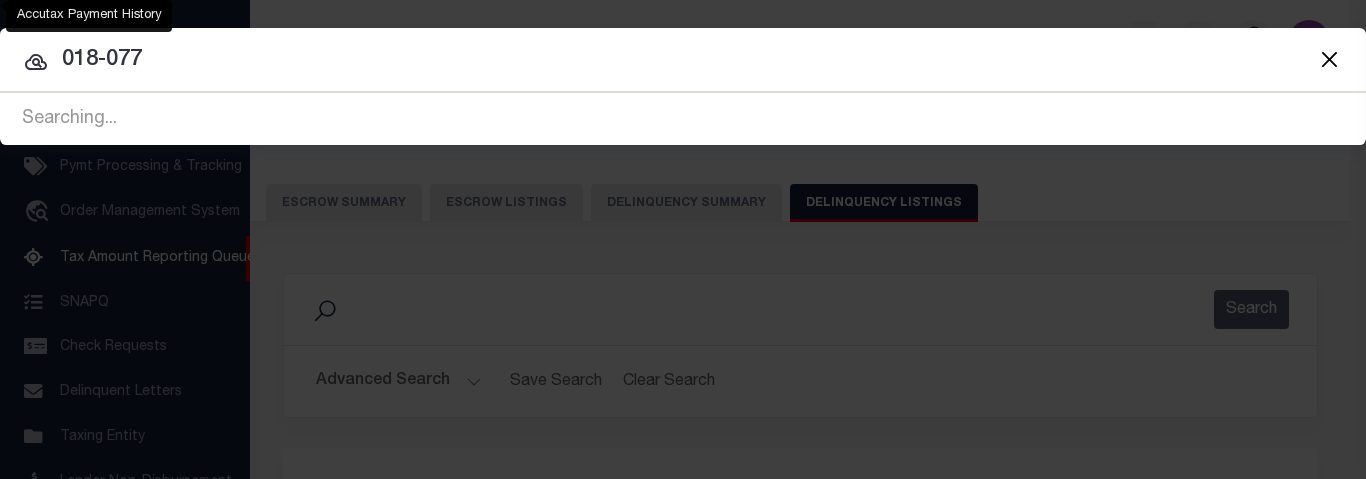 drag, startPoint x: 177, startPoint y: 55, endPoint x: 0, endPoint y: 57, distance: 177.01129 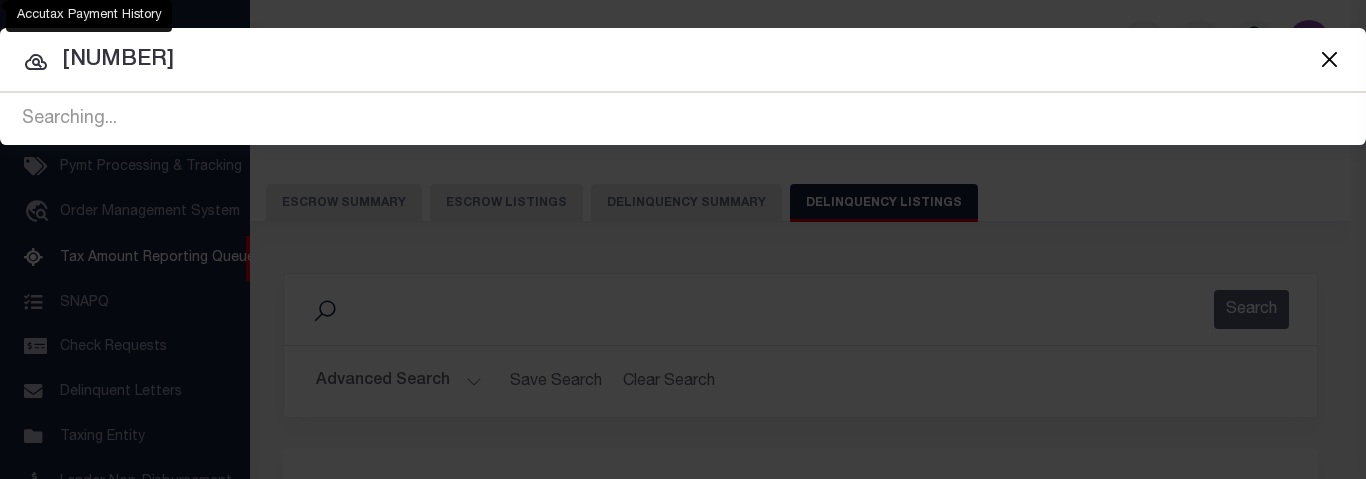 type on "[NUMBER]" 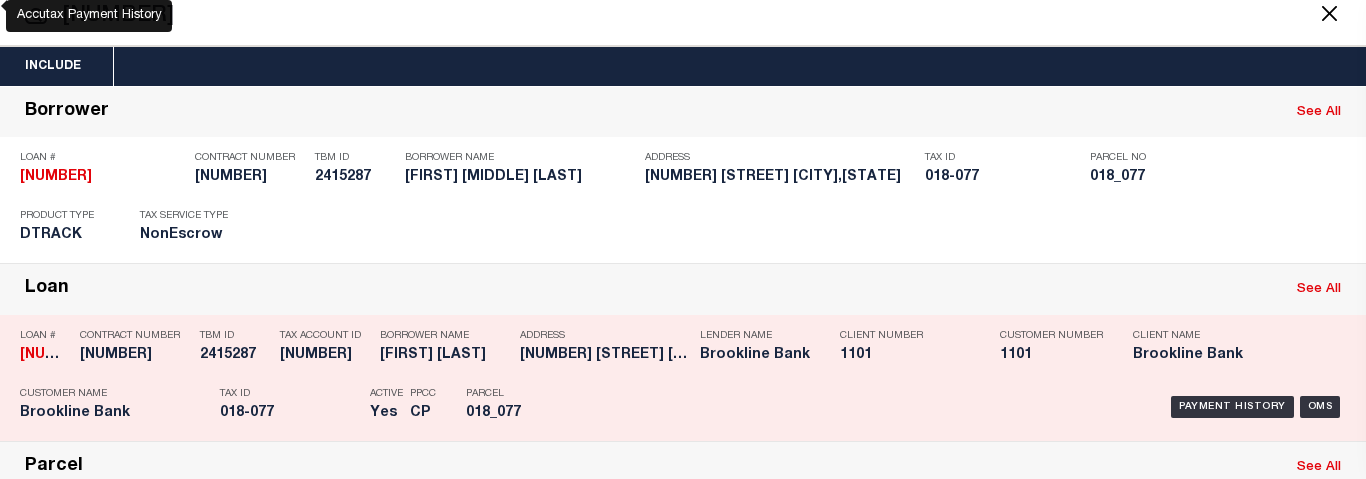 scroll, scrollTop: 45, scrollLeft: 0, axis: vertical 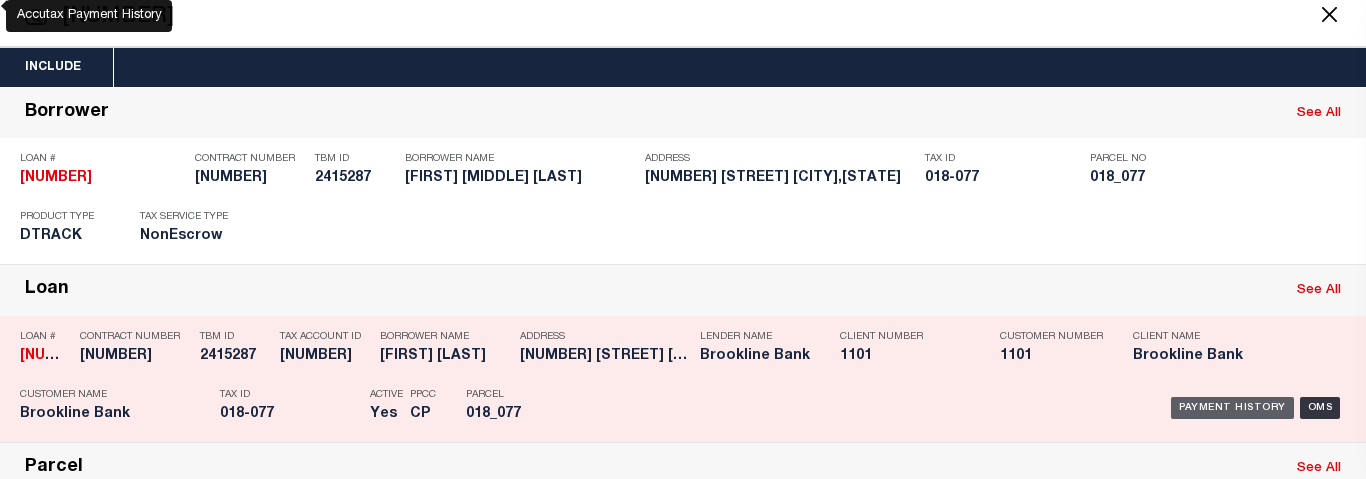 click on "Payment History" at bounding box center [1232, 408] 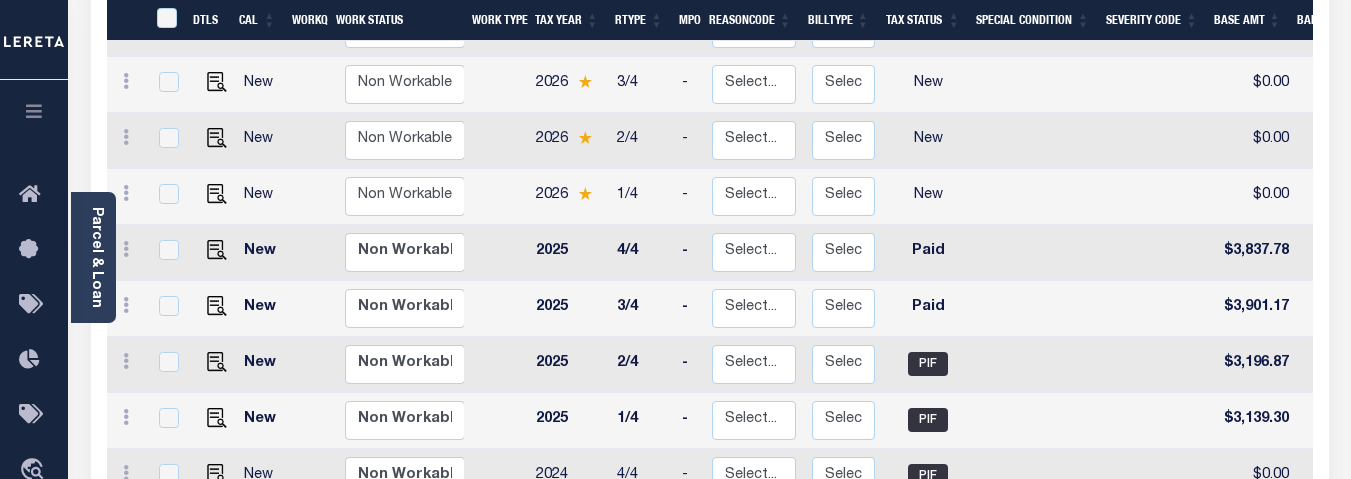 scroll, scrollTop: 500, scrollLeft: 0, axis: vertical 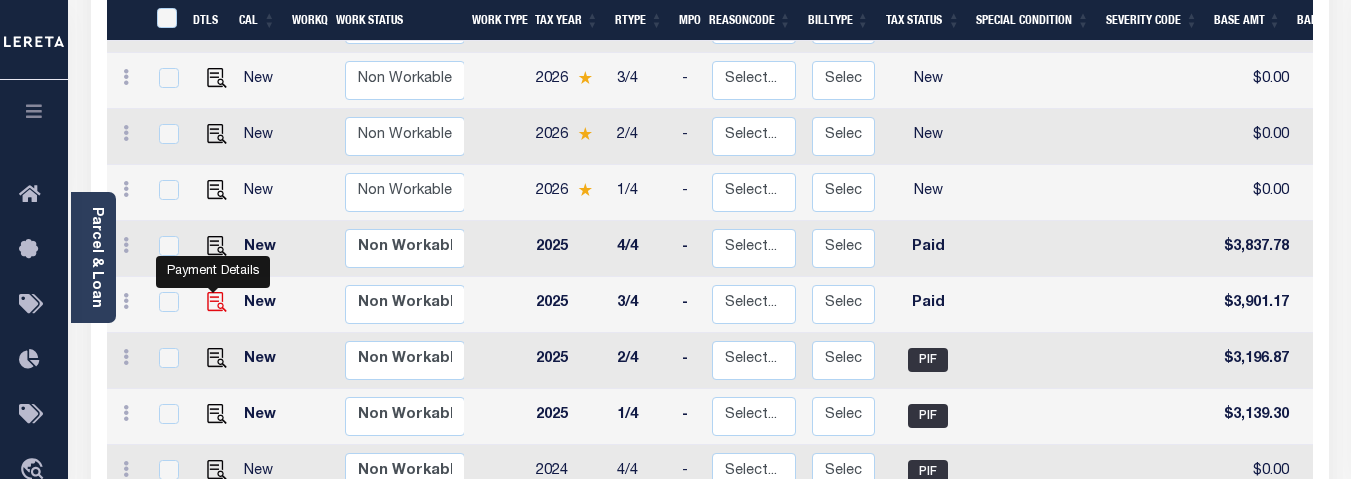 click at bounding box center [217, 302] 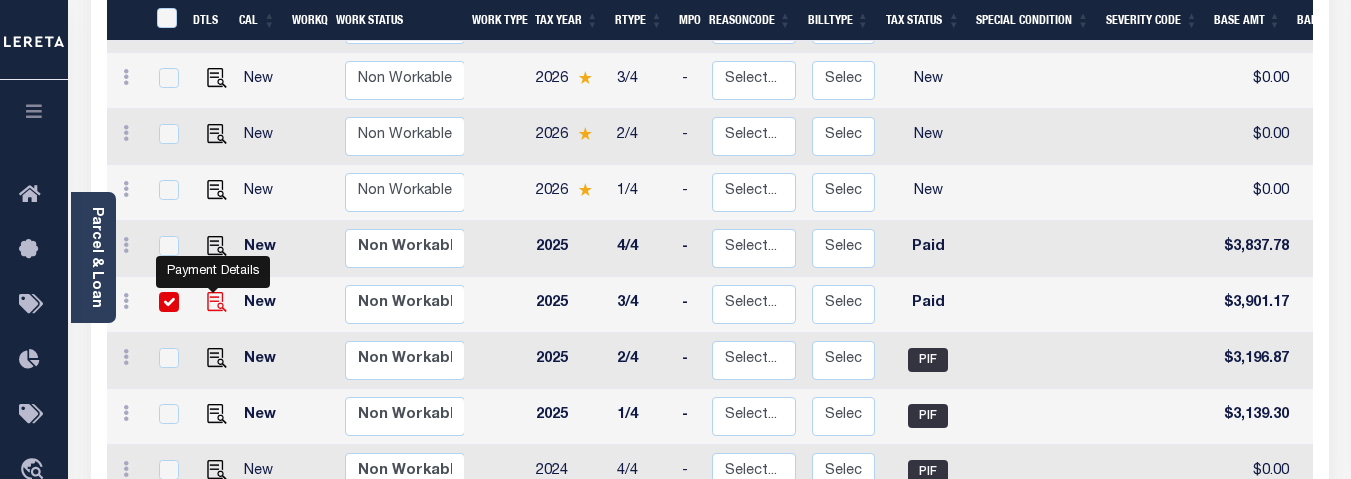 checkbox on "true" 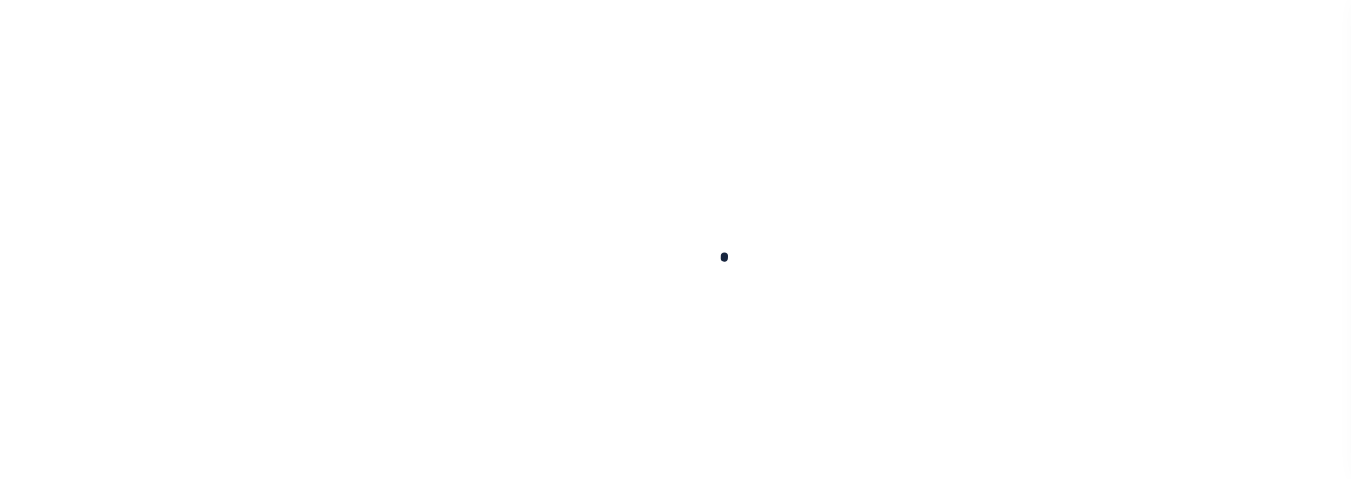 scroll, scrollTop: 0, scrollLeft: 0, axis: both 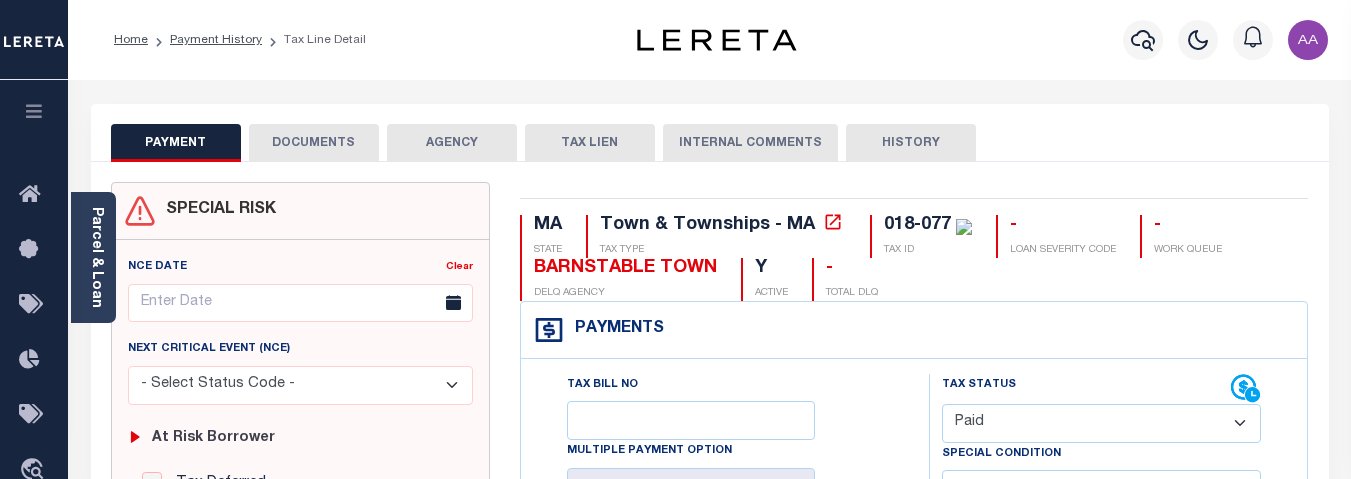click on "DOCUMENTS" at bounding box center (314, 143) 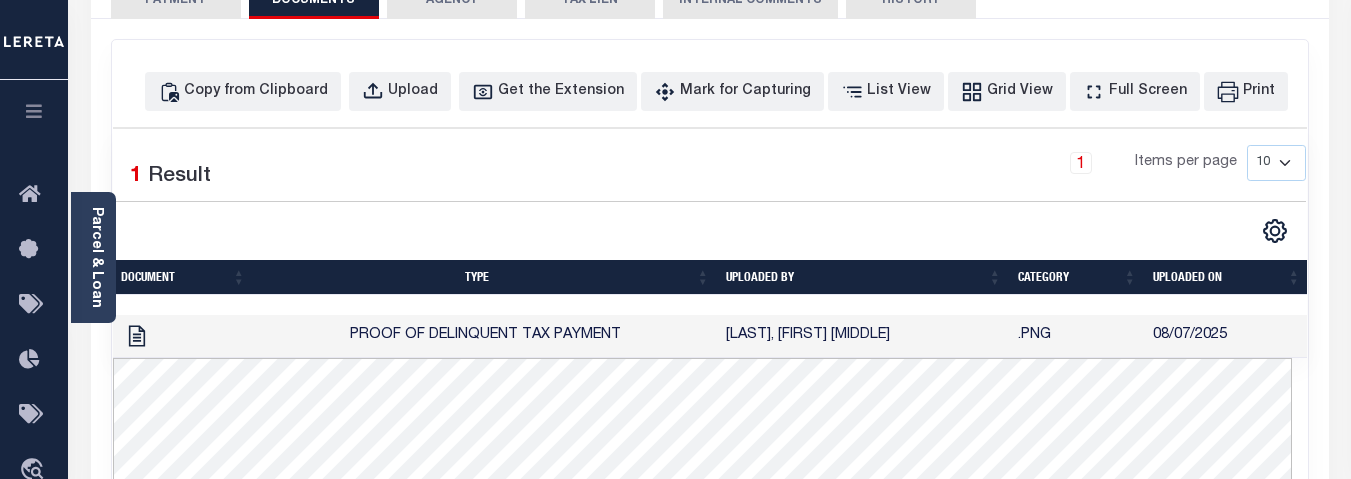 scroll, scrollTop: 200, scrollLeft: 0, axis: vertical 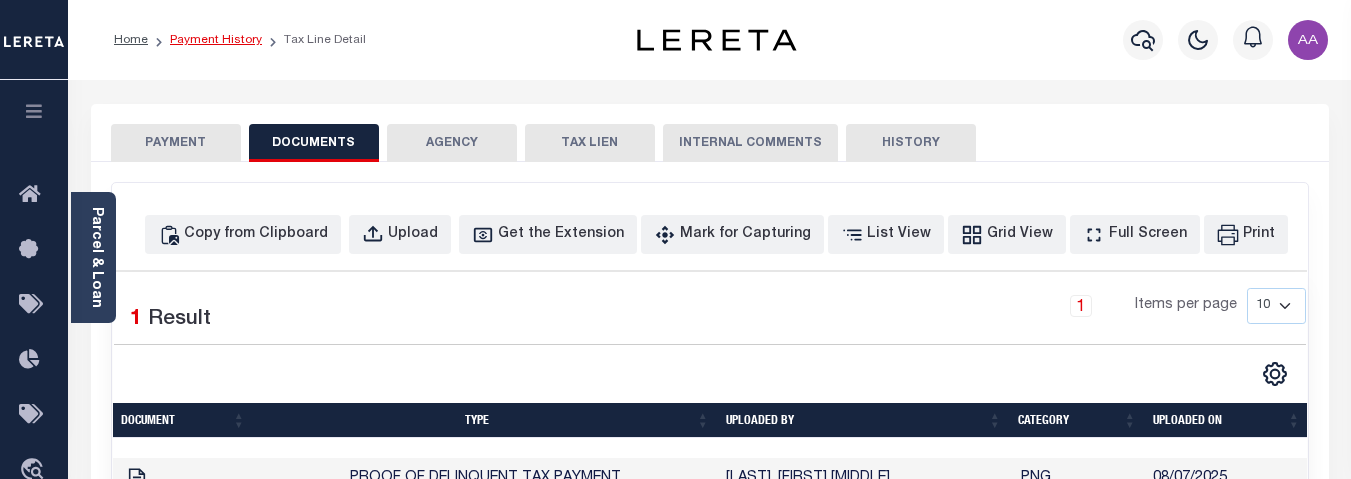 click on "Payment History" at bounding box center (216, 40) 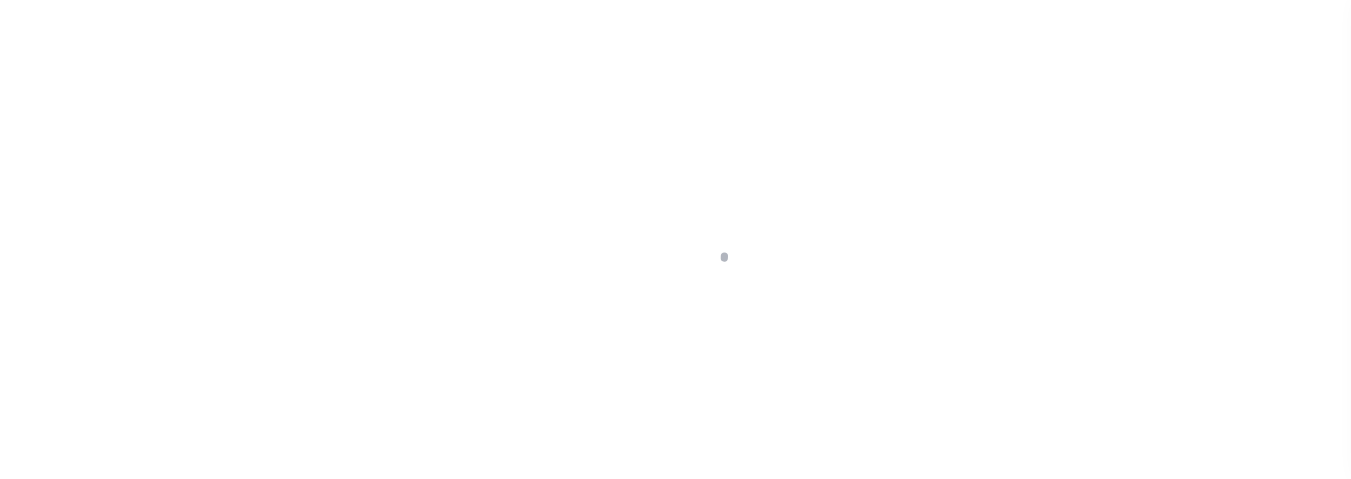 scroll, scrollTop: 0, scrollLeft: 0, axis: both 